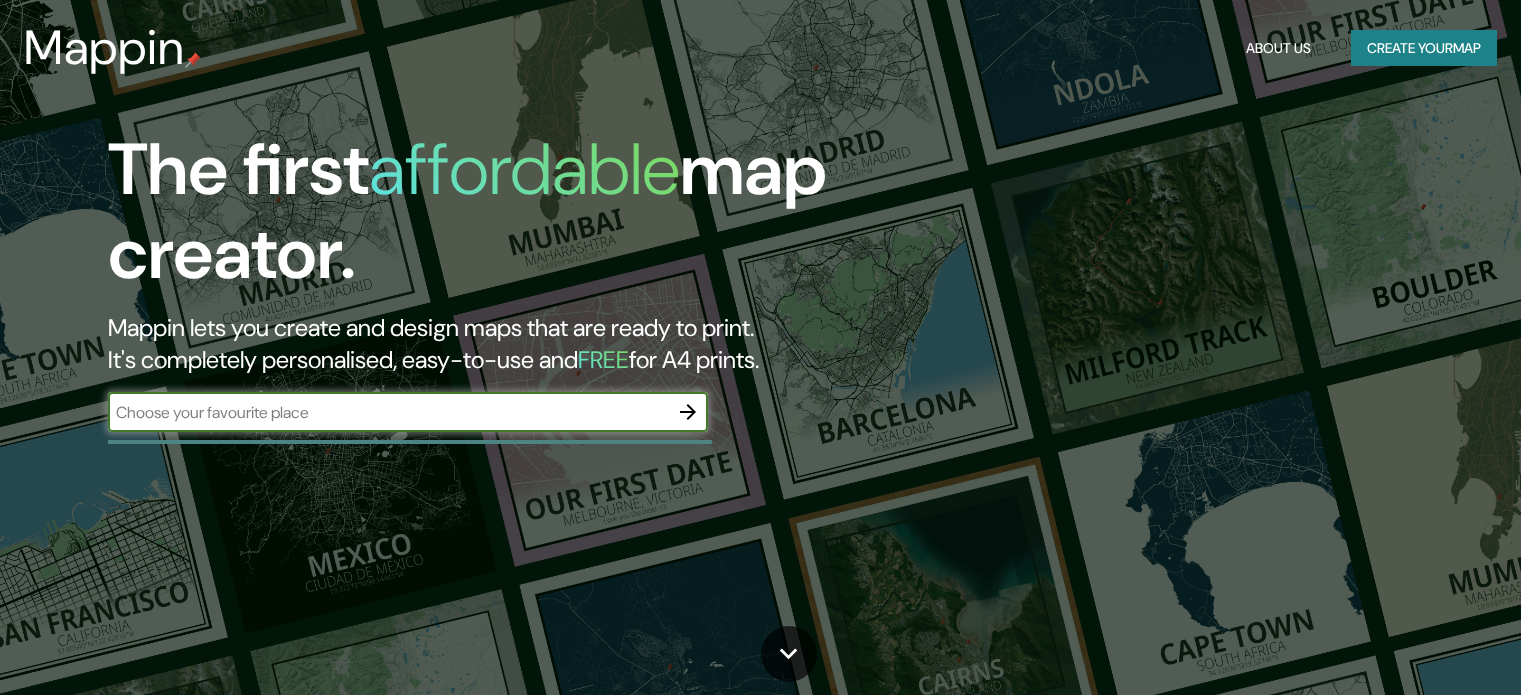 scroll, scrollTop: 0, scrollLeft: 0, axis: both 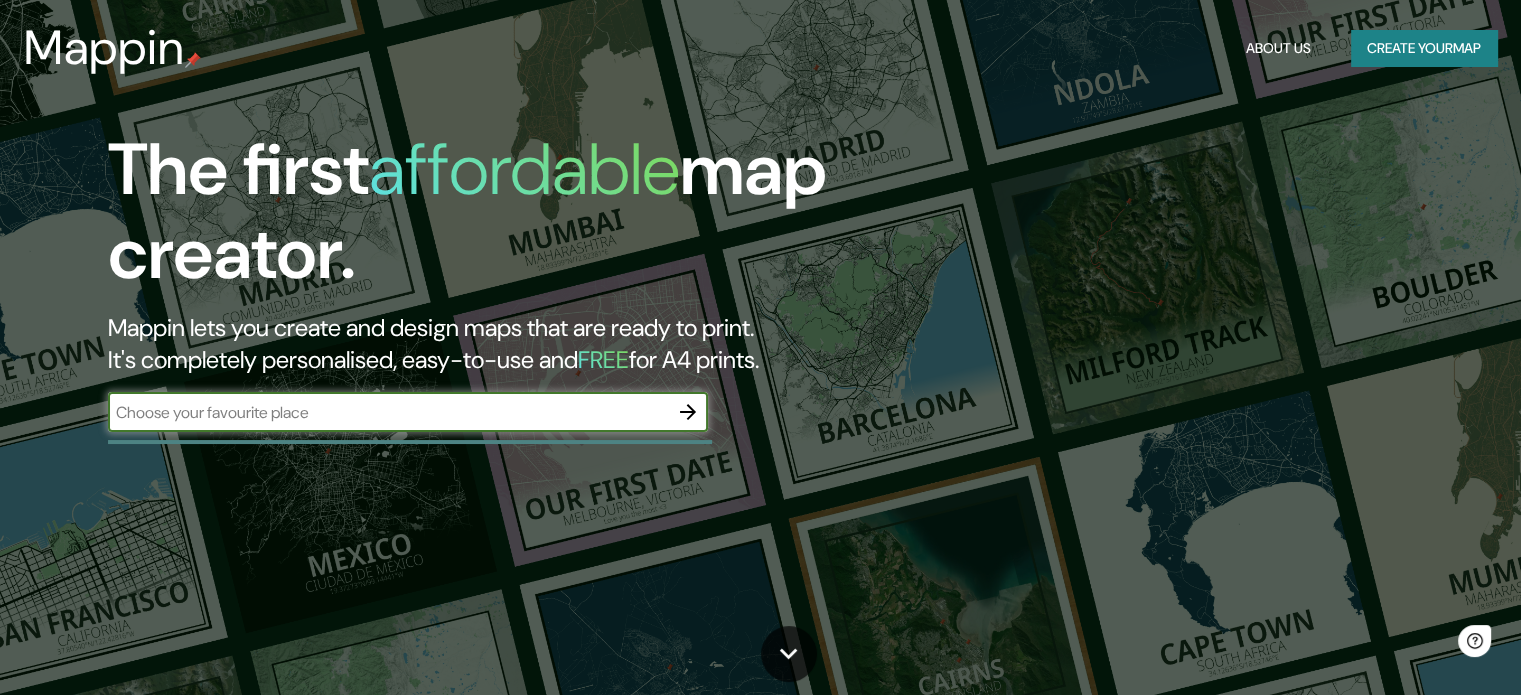 click at bounding box center [388, 412] 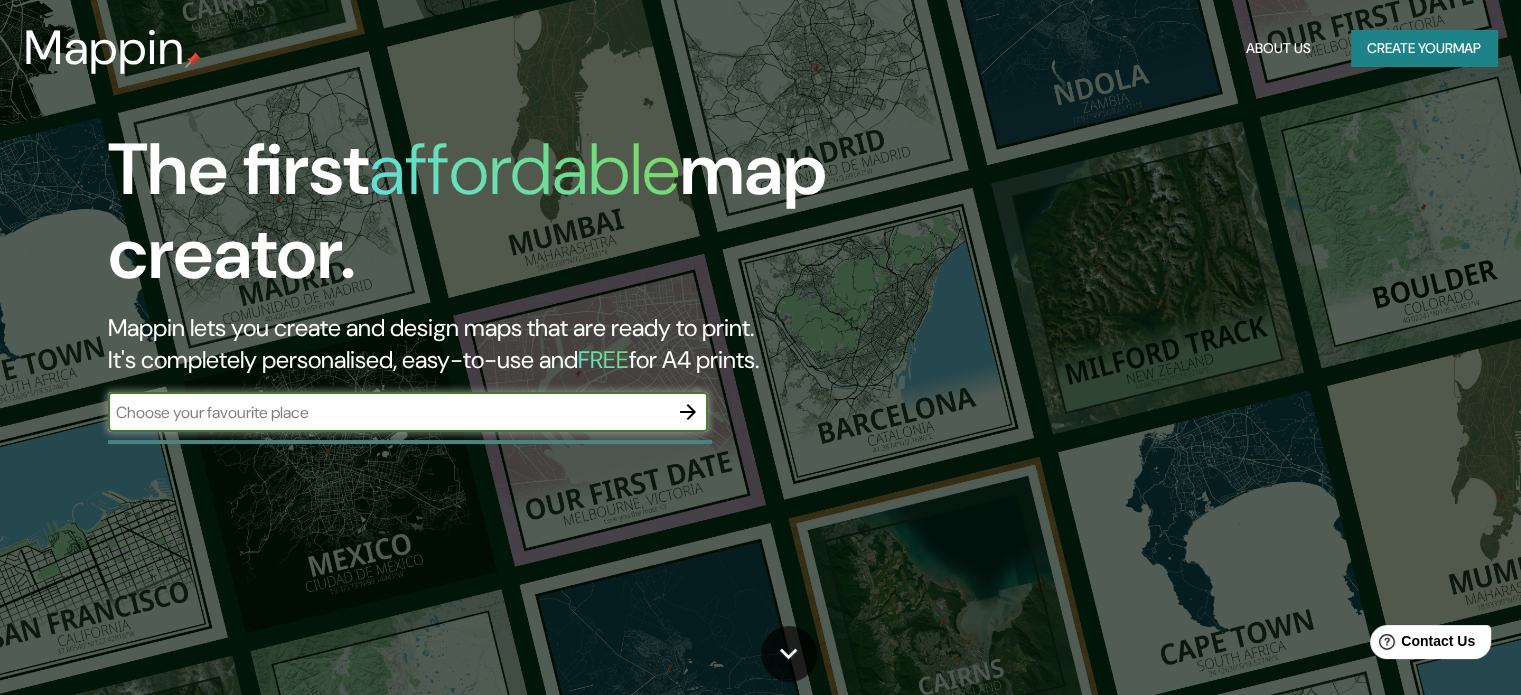 type on "[GEOGRAPHIC_DATA]" 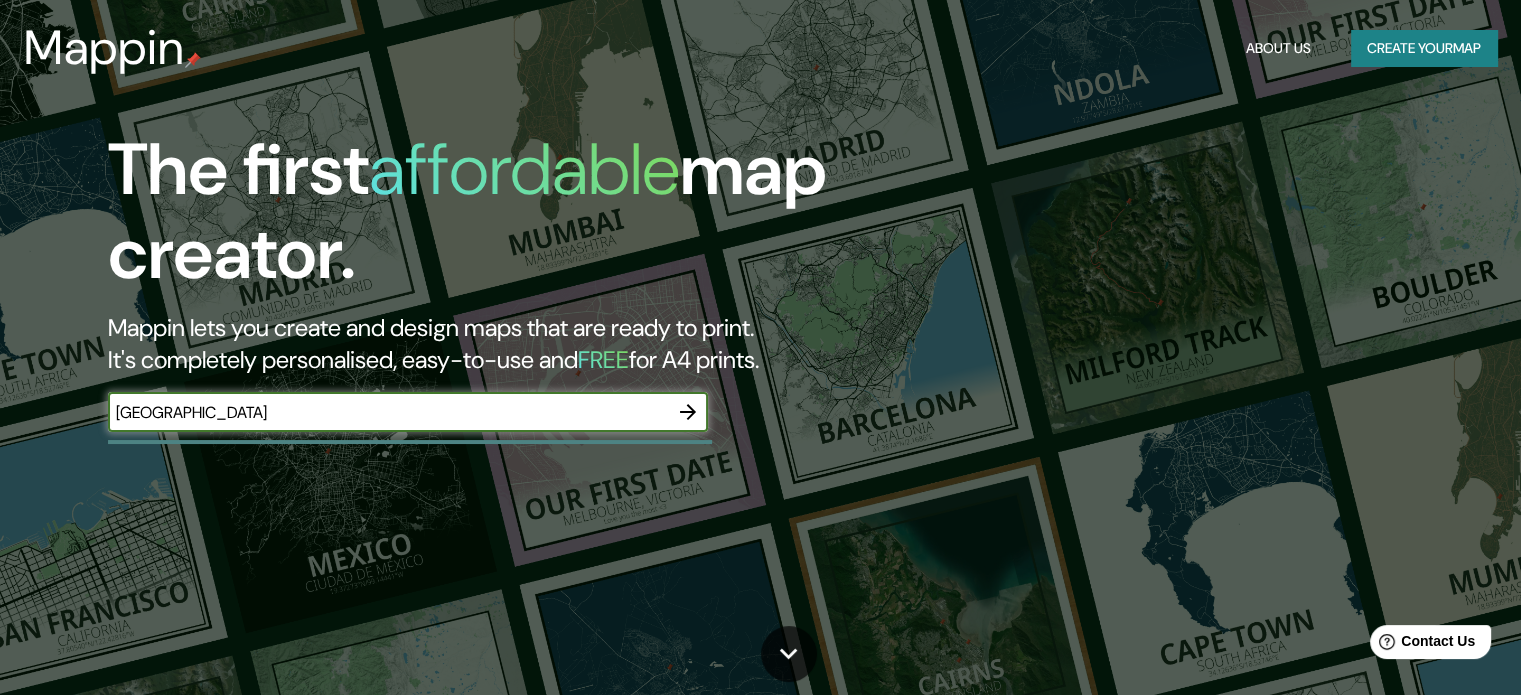 click 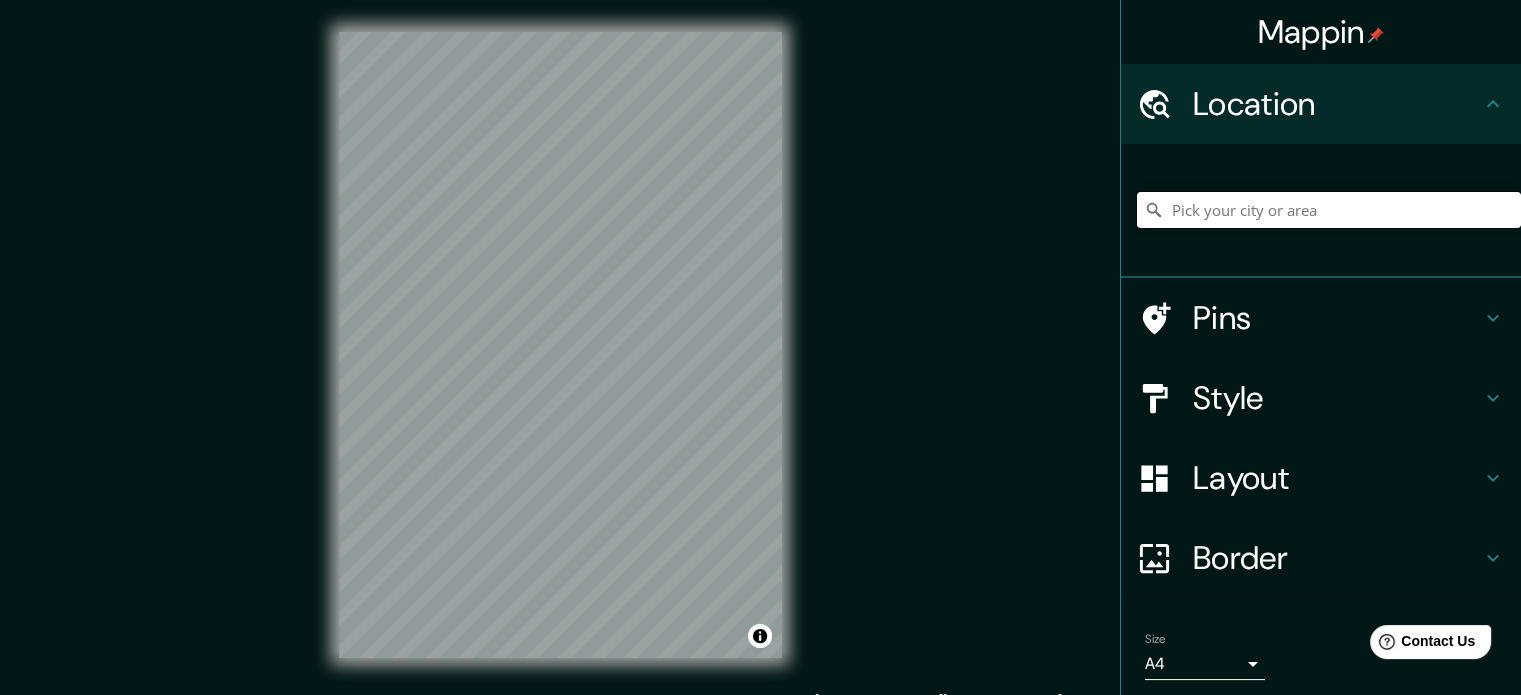 click at bounding box center [1329, 210] 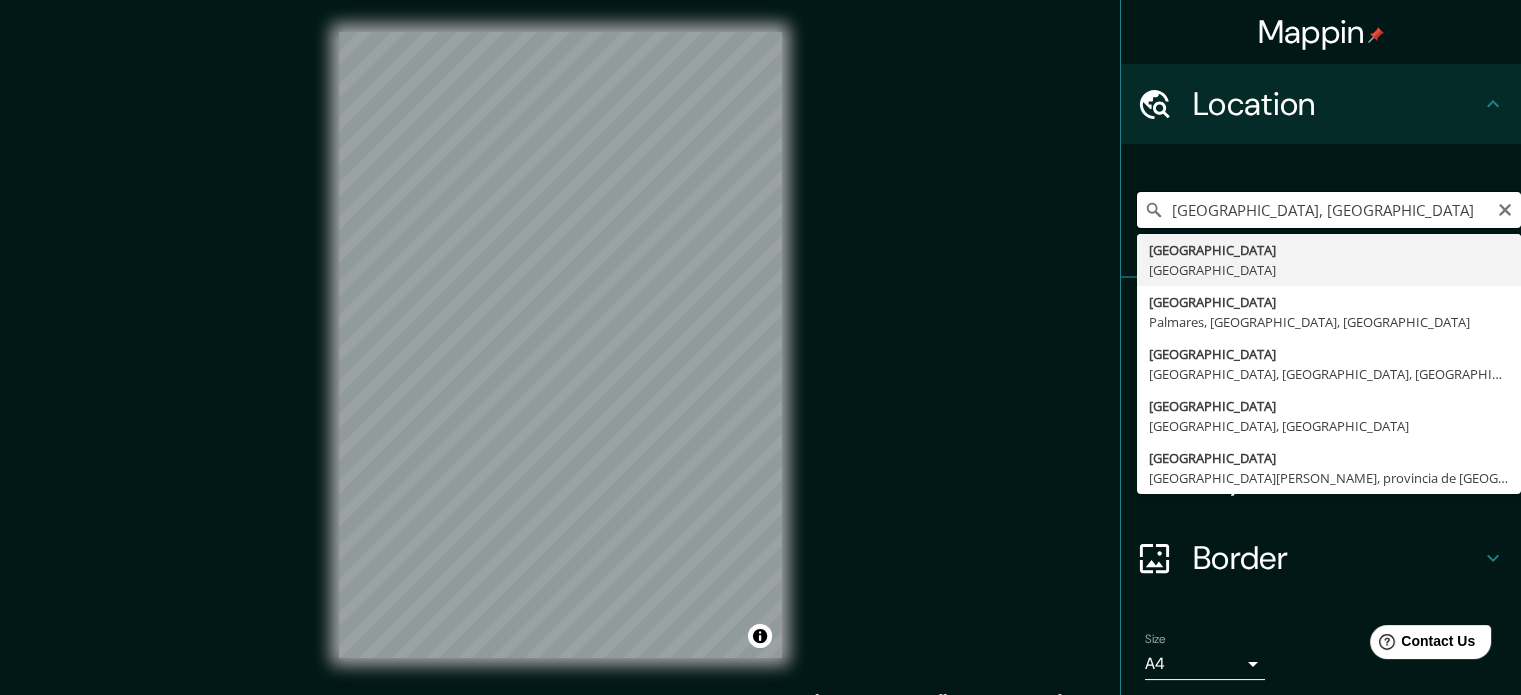 type on "[GEOGRAPHIC_DATA], [GEOGRAPHIC_DATA]" 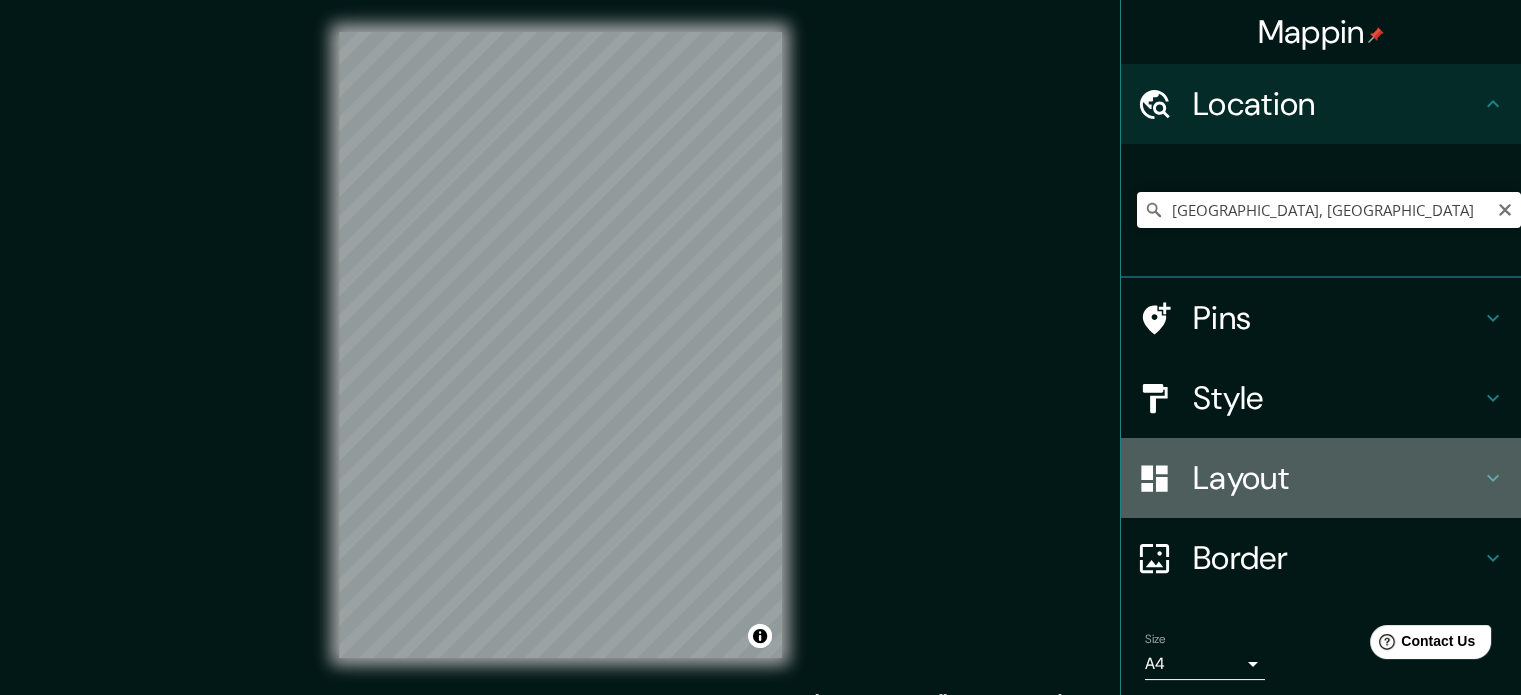 click on "Layout" at bounding box center (1337, 478) 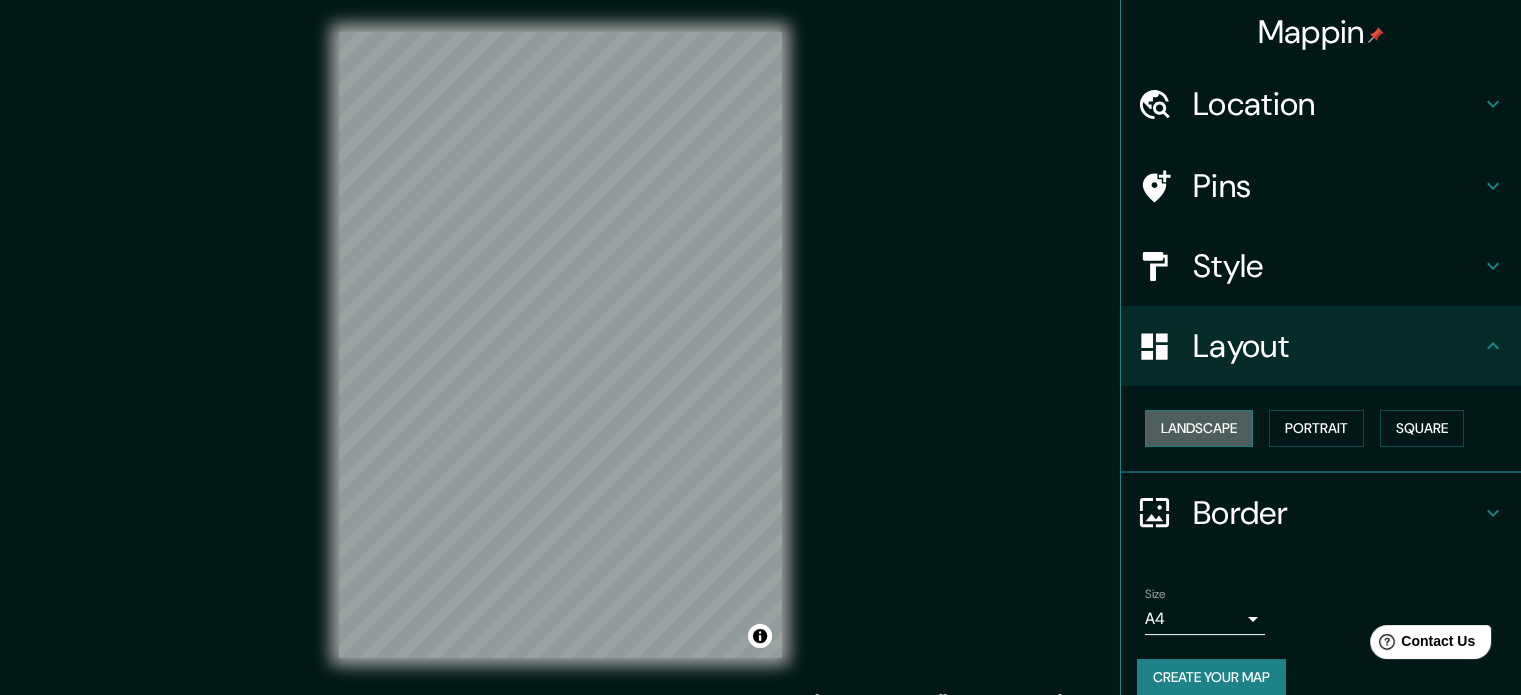 click on "Landscape" at bounding box center [1199, 428] 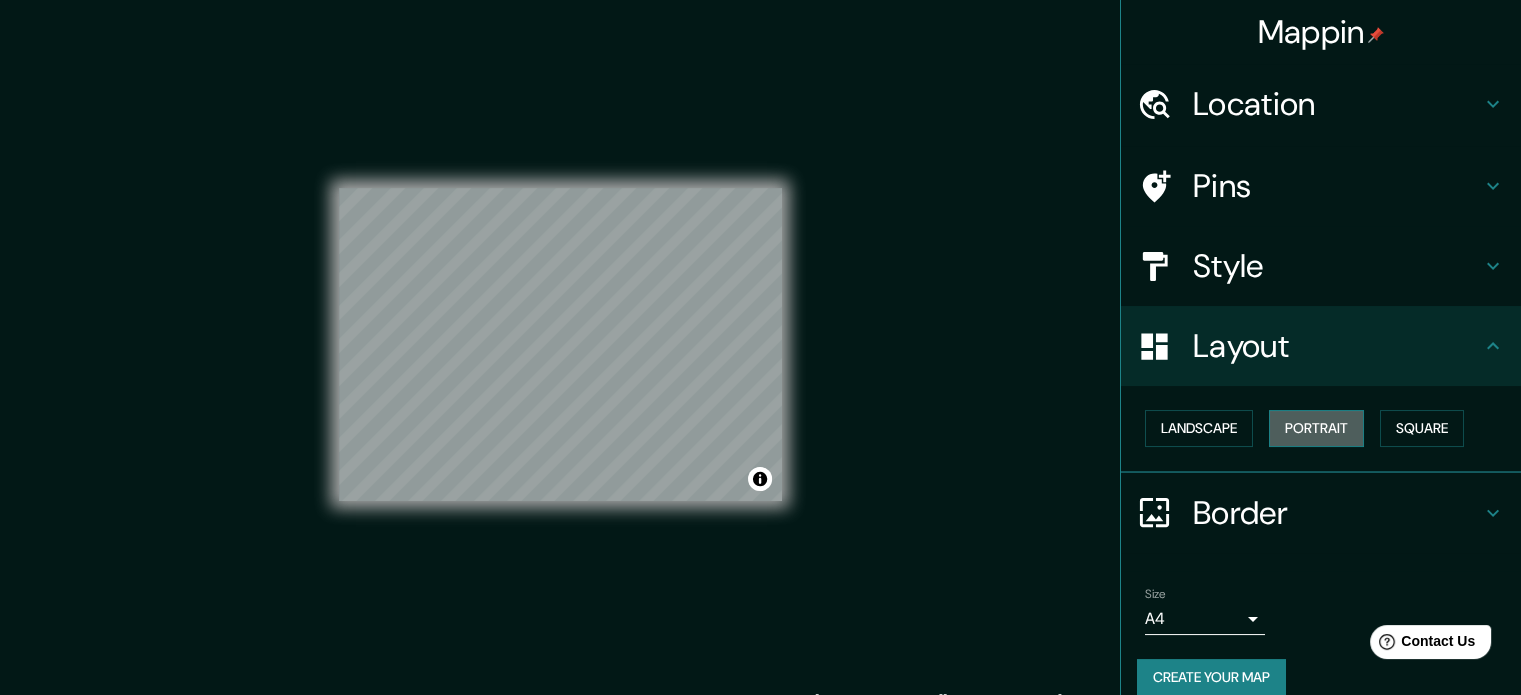 click on "Portrait" at bounding box center (1316, 428) 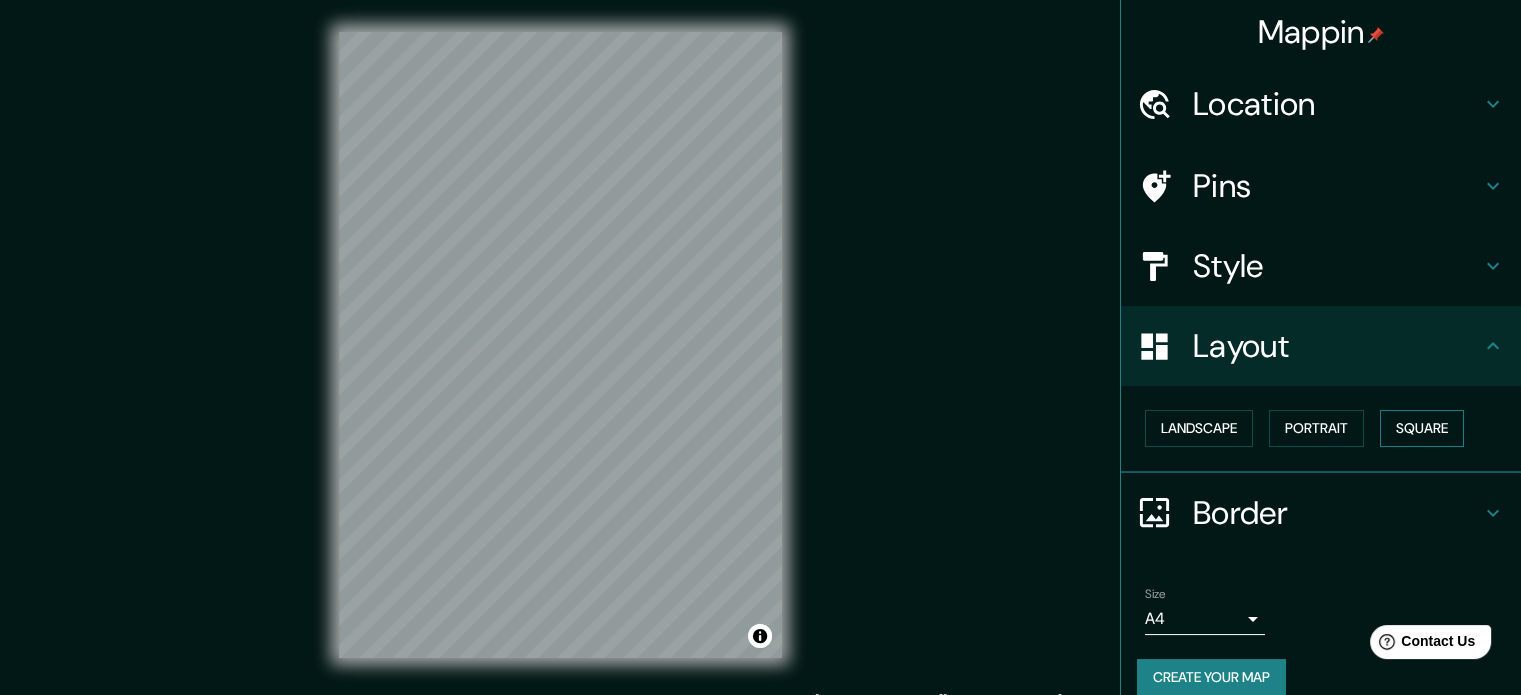 click on "Square" at bounding box center [1422, 428] 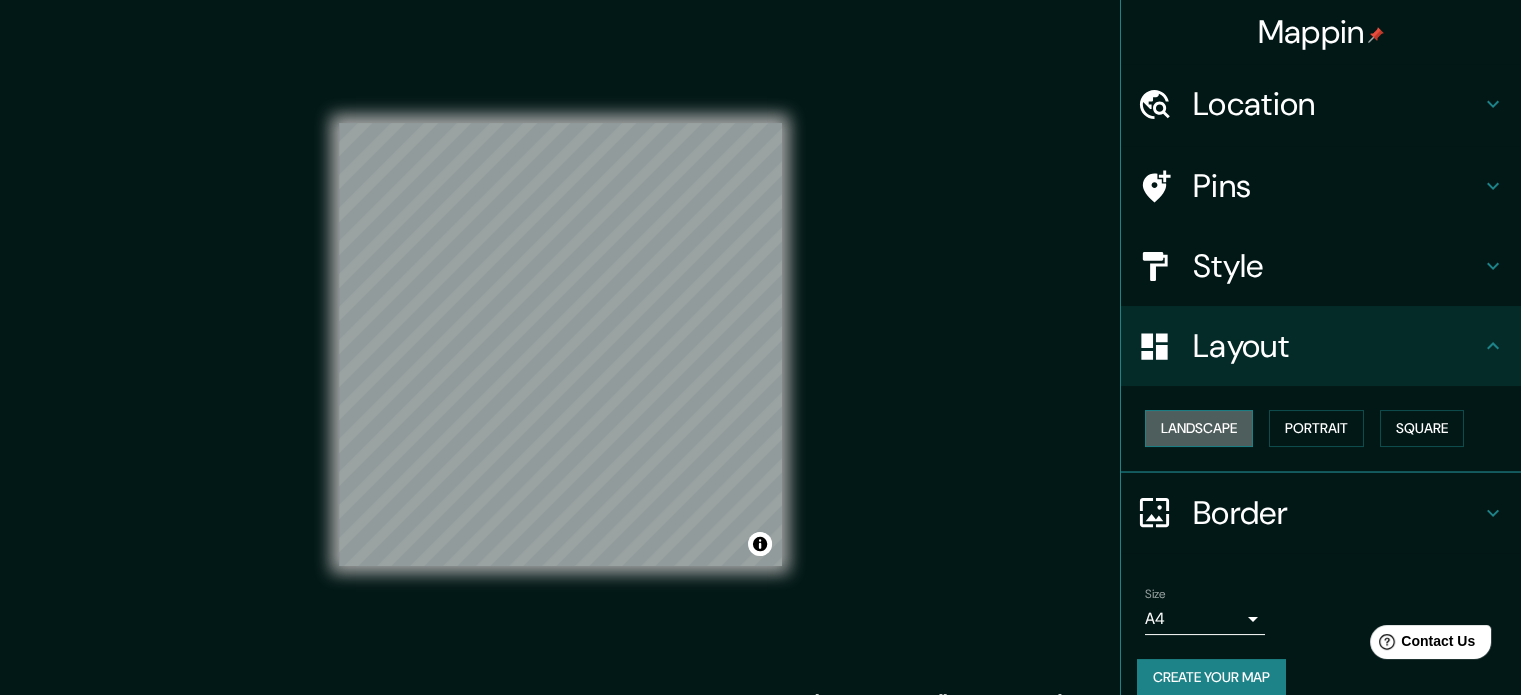 click on "Landscape" at bounding box center (1199, 428) 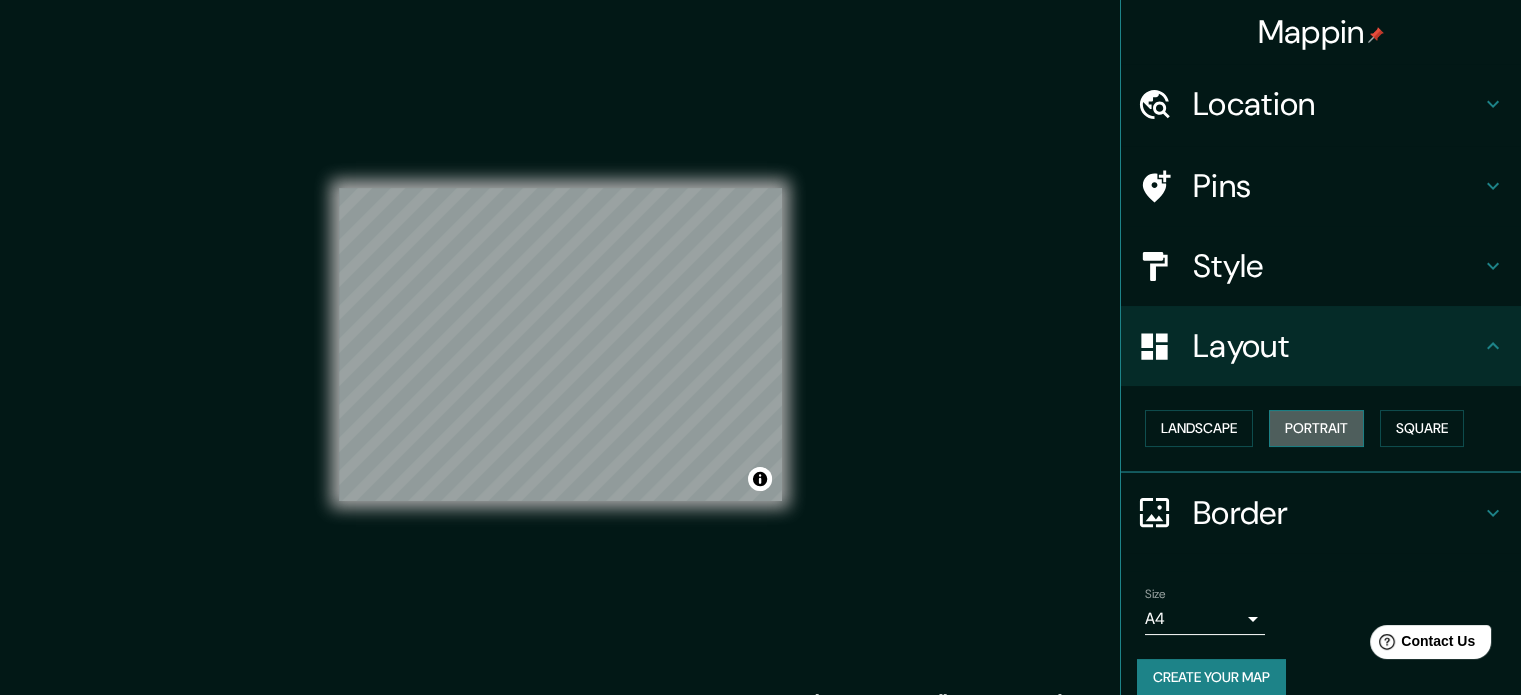 click on "Portrait" at bounding box center (1316, 428) 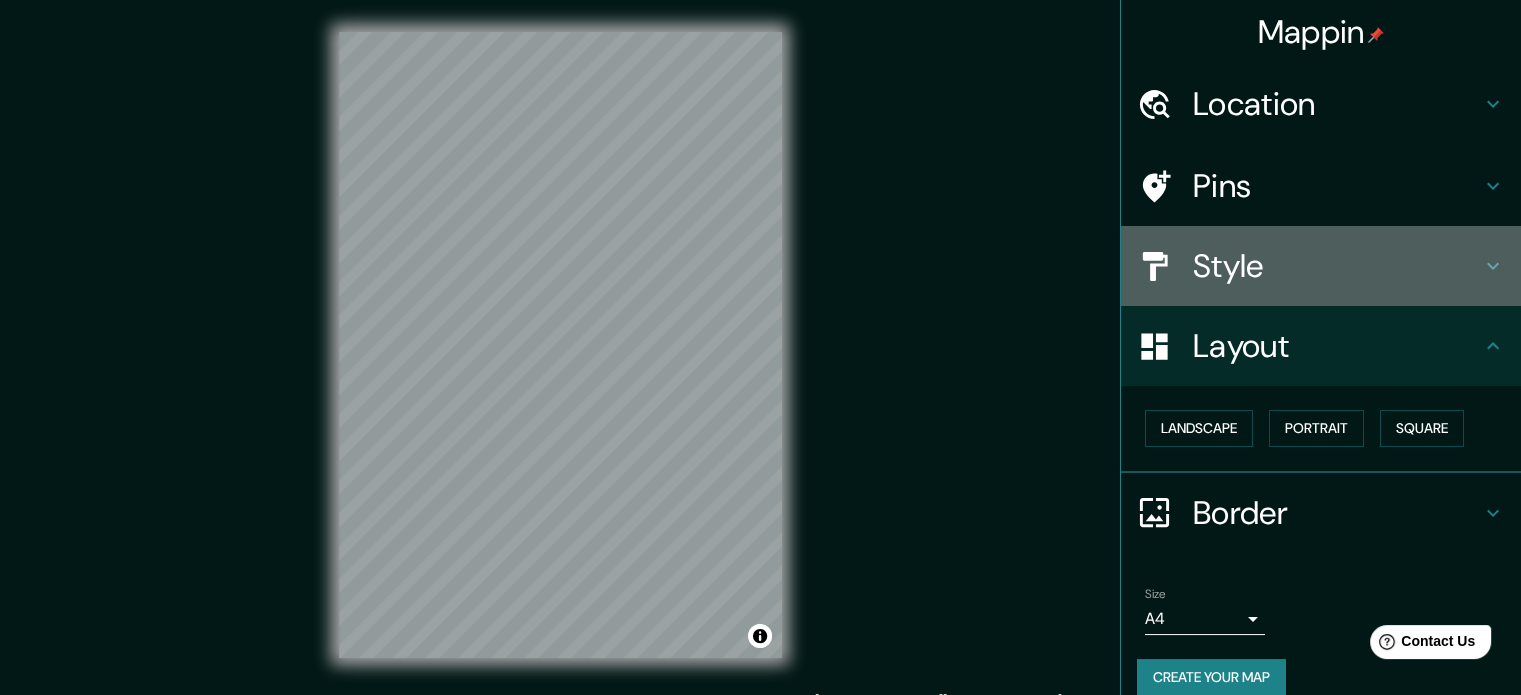 click on "Style" at bounding box center [1337, 266] 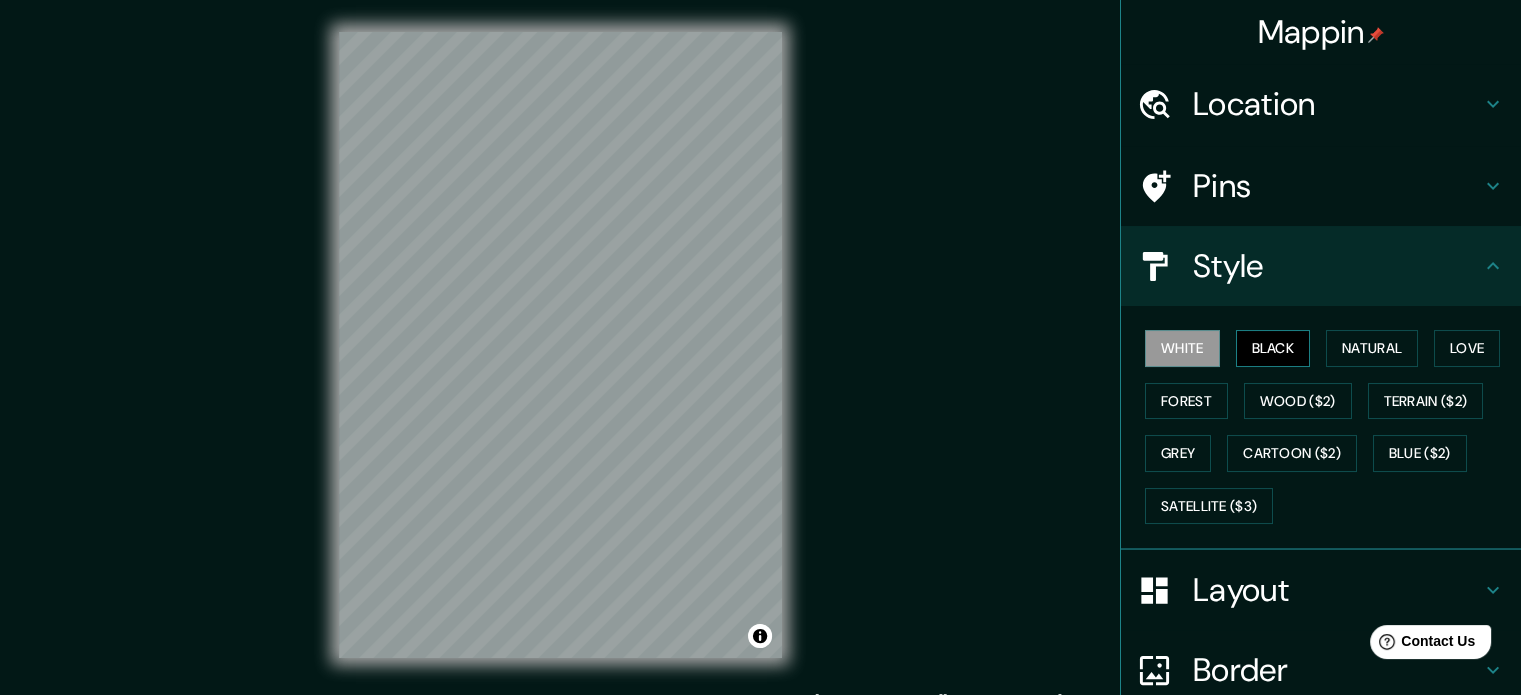 click on "Black" at bounding box center [1273, 348] 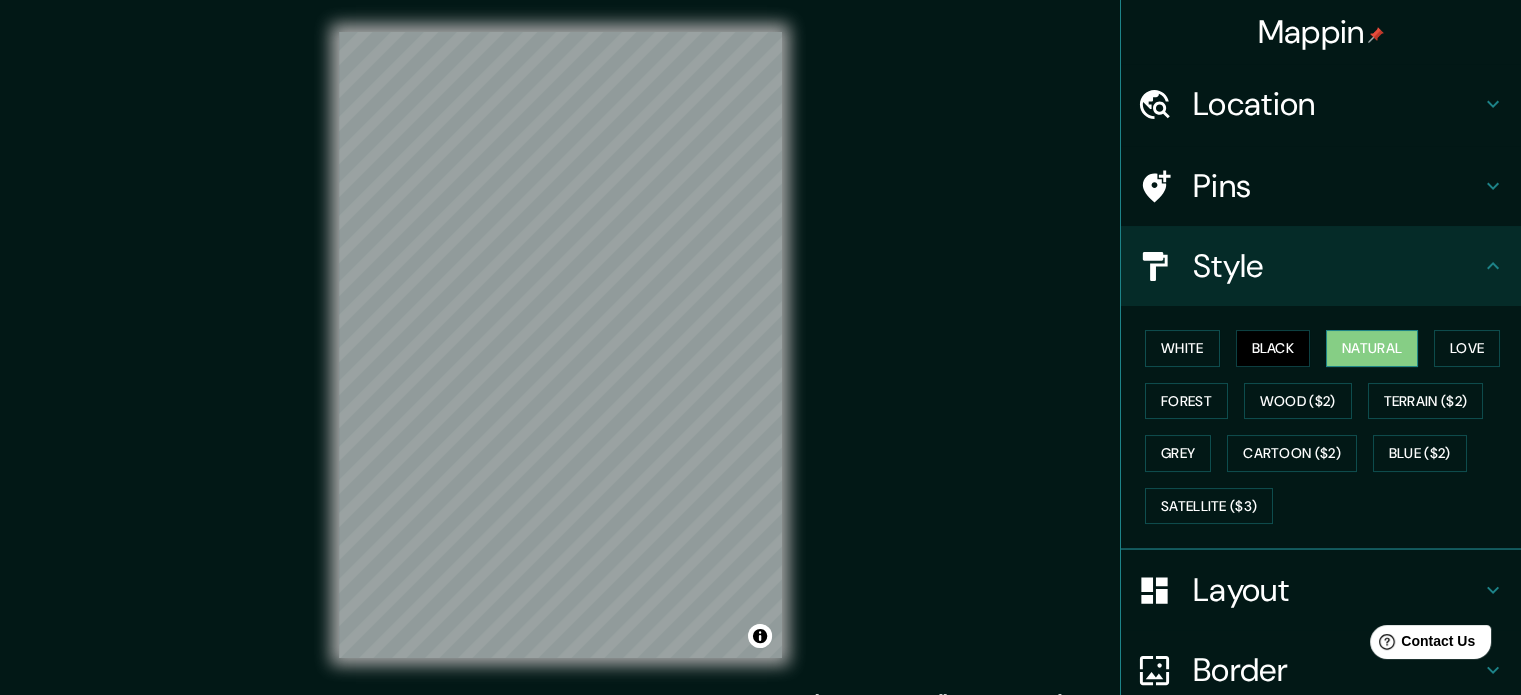 click on "Natural" at bounding box center [1372, 348] 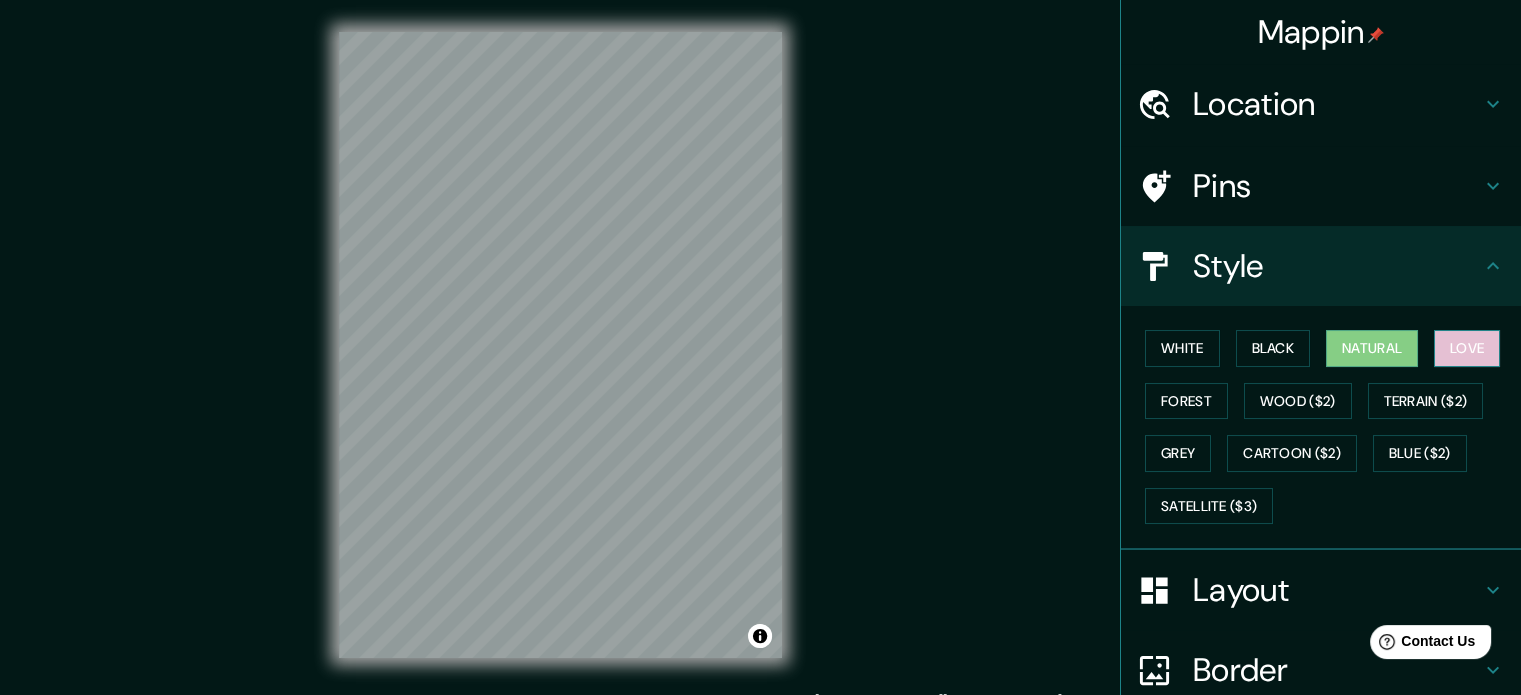 click on "Love" at bounding box center (1467, 348) 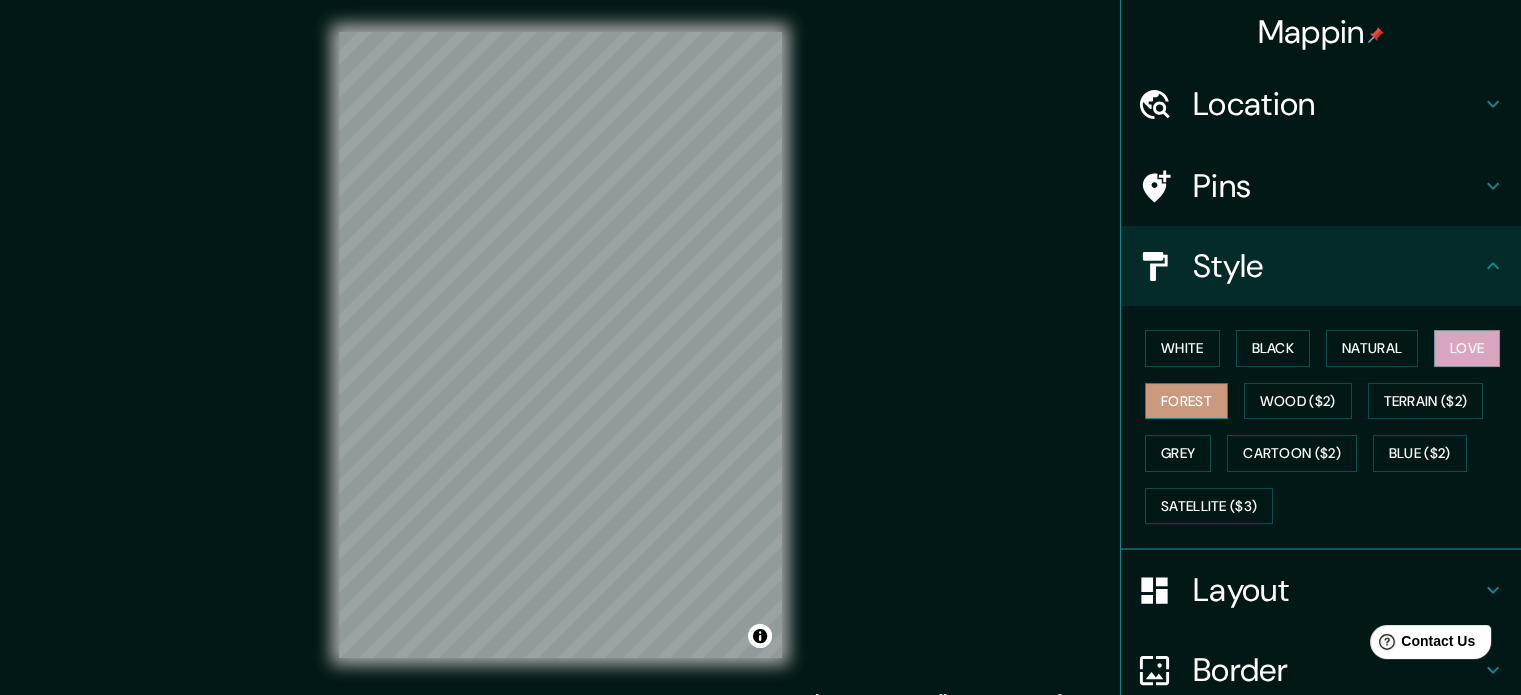 click on "Forest" at bounding box center [1186, 401] 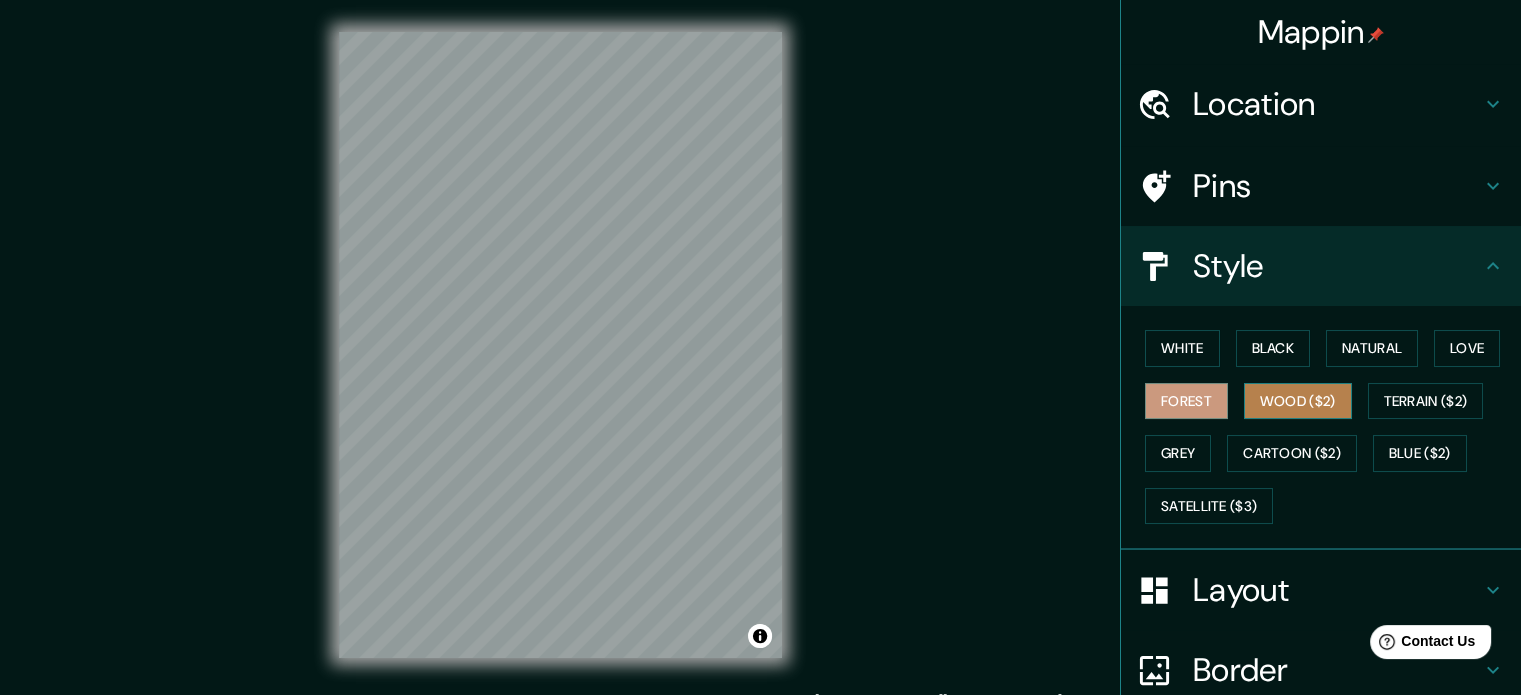 click on "Wood ($2)" at bounding box center [1298, 401] 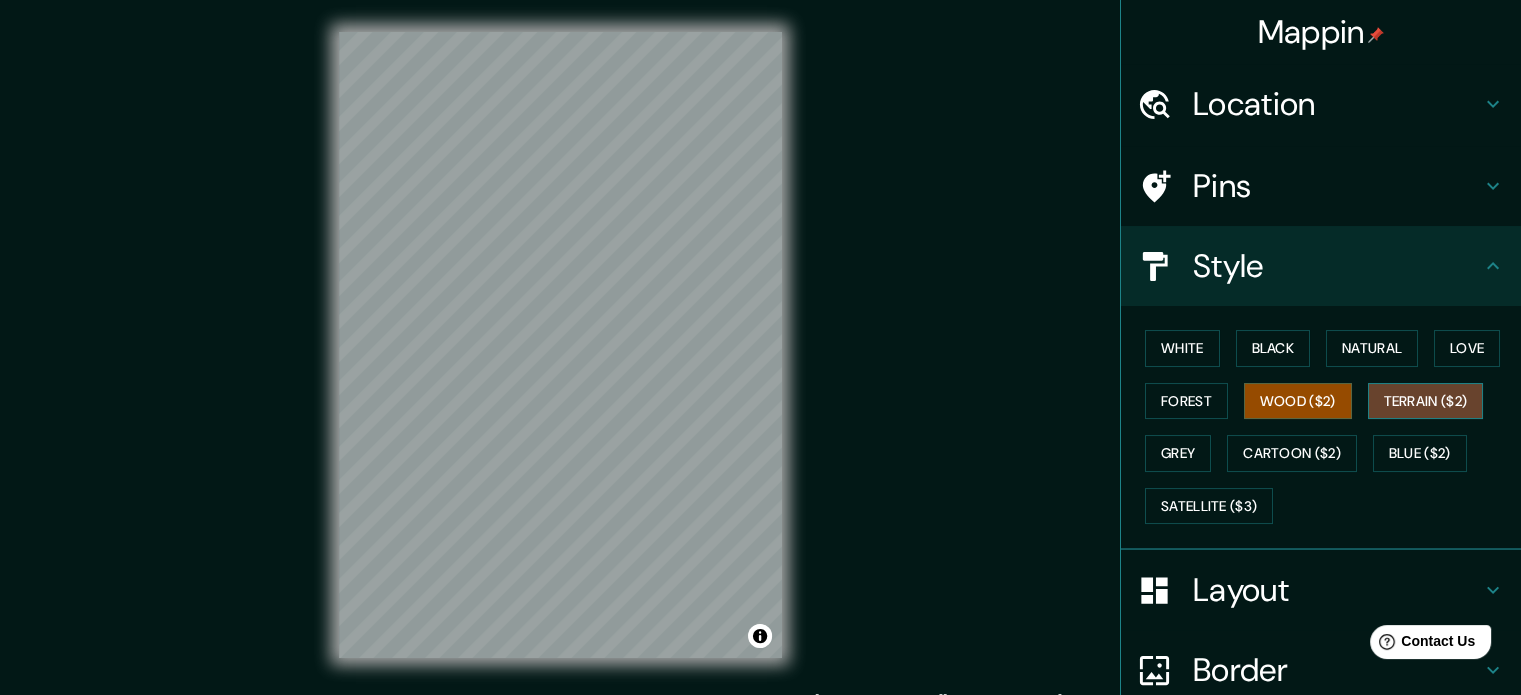 click on "Terrain ($2)" at bounding box center (1426, 401) 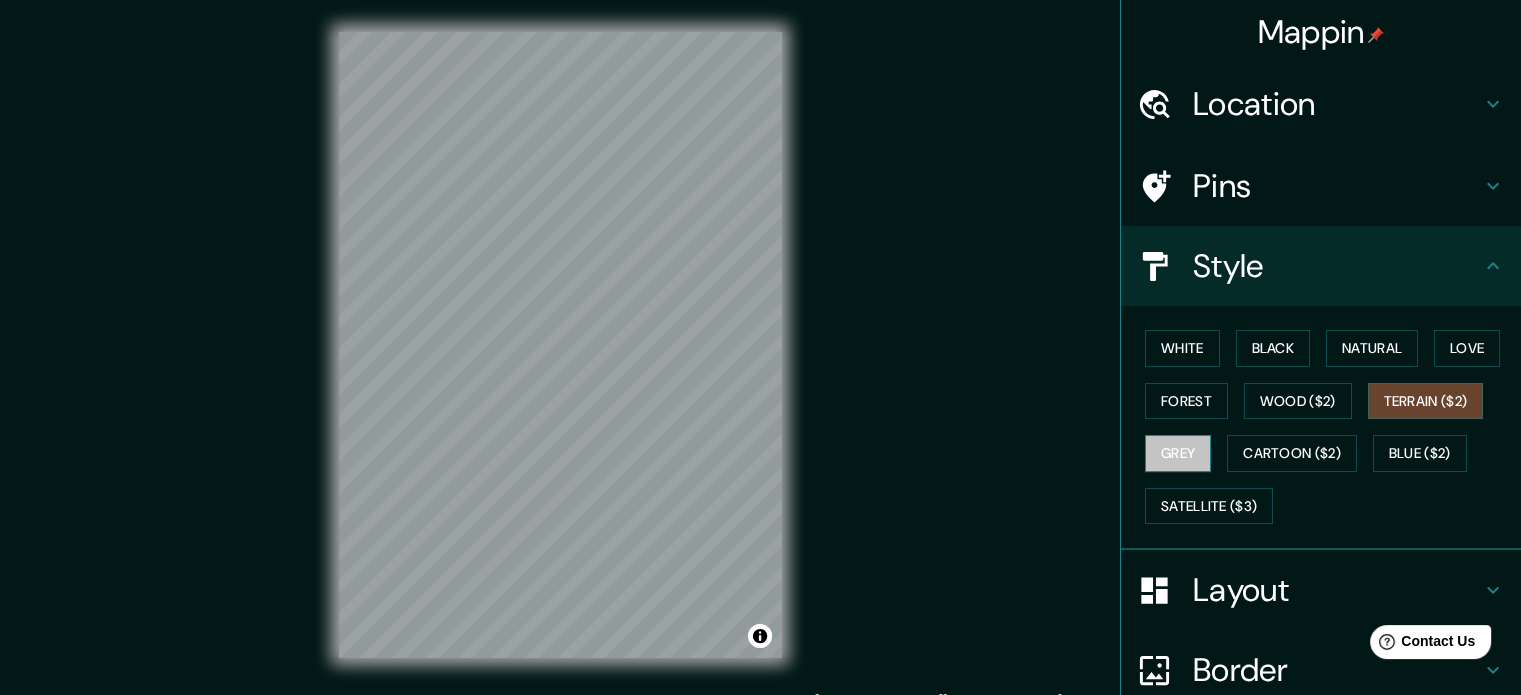 click on "Grey" at bounding box center [1178, 453] 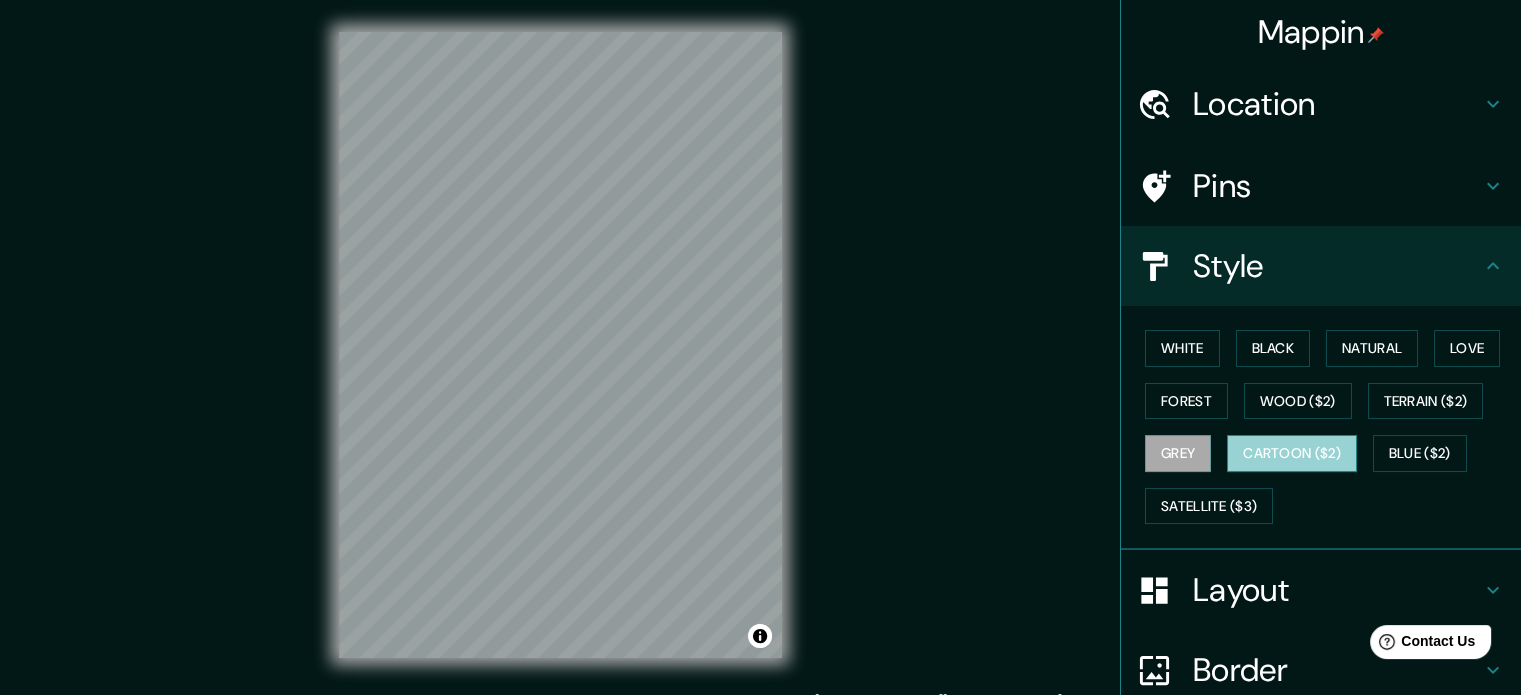 click on "Cartoon ($2)" at bounding box center [1292, 453] 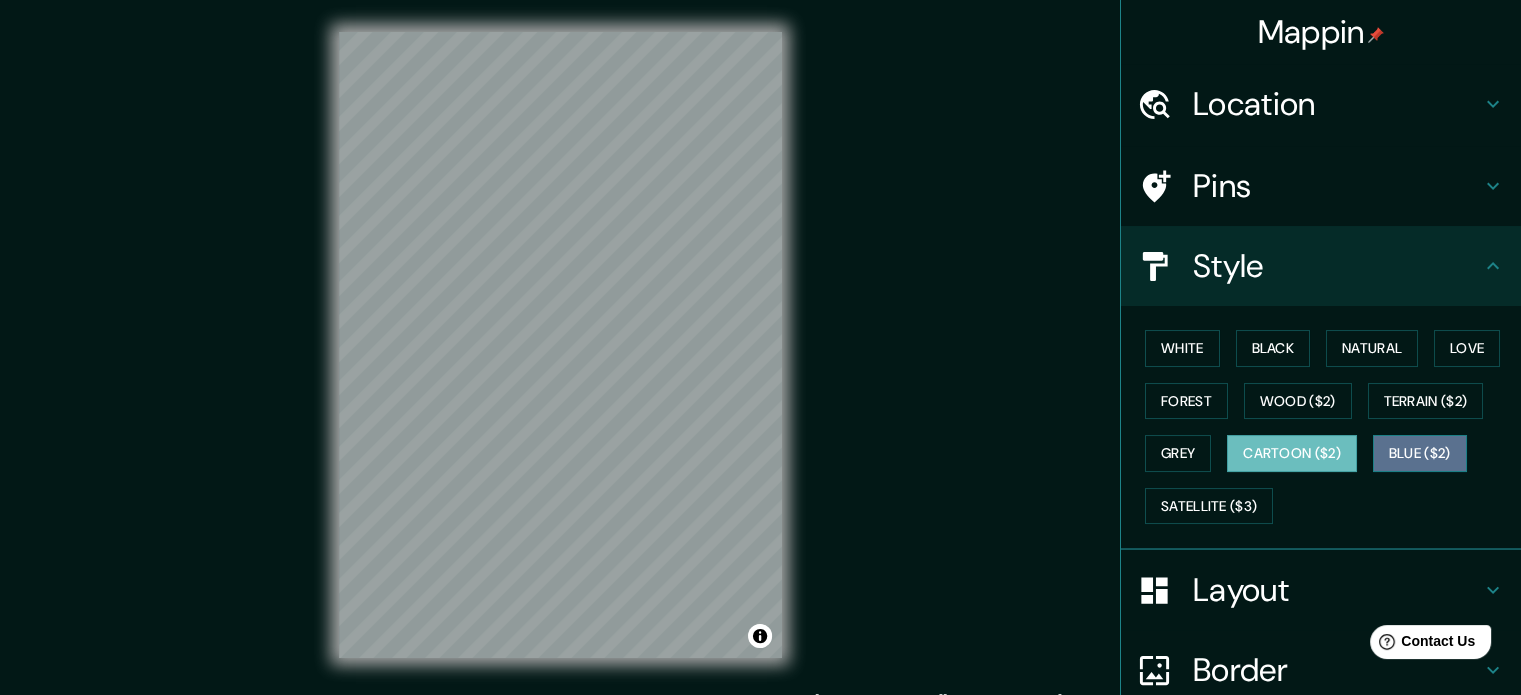 click on "Blue ($2)" at bounding box center (1420, 453) 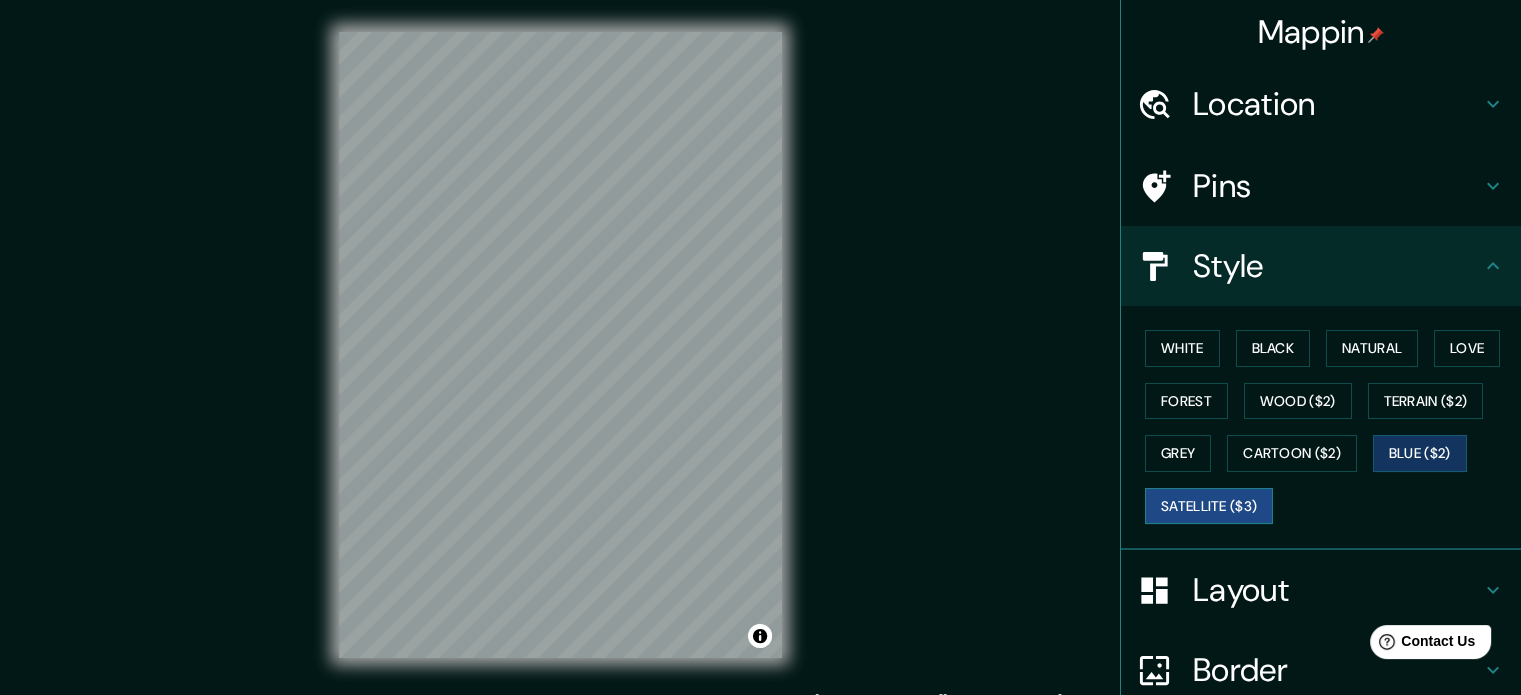 click on "Satellite ($3)" at bounding box center (1209, 506) 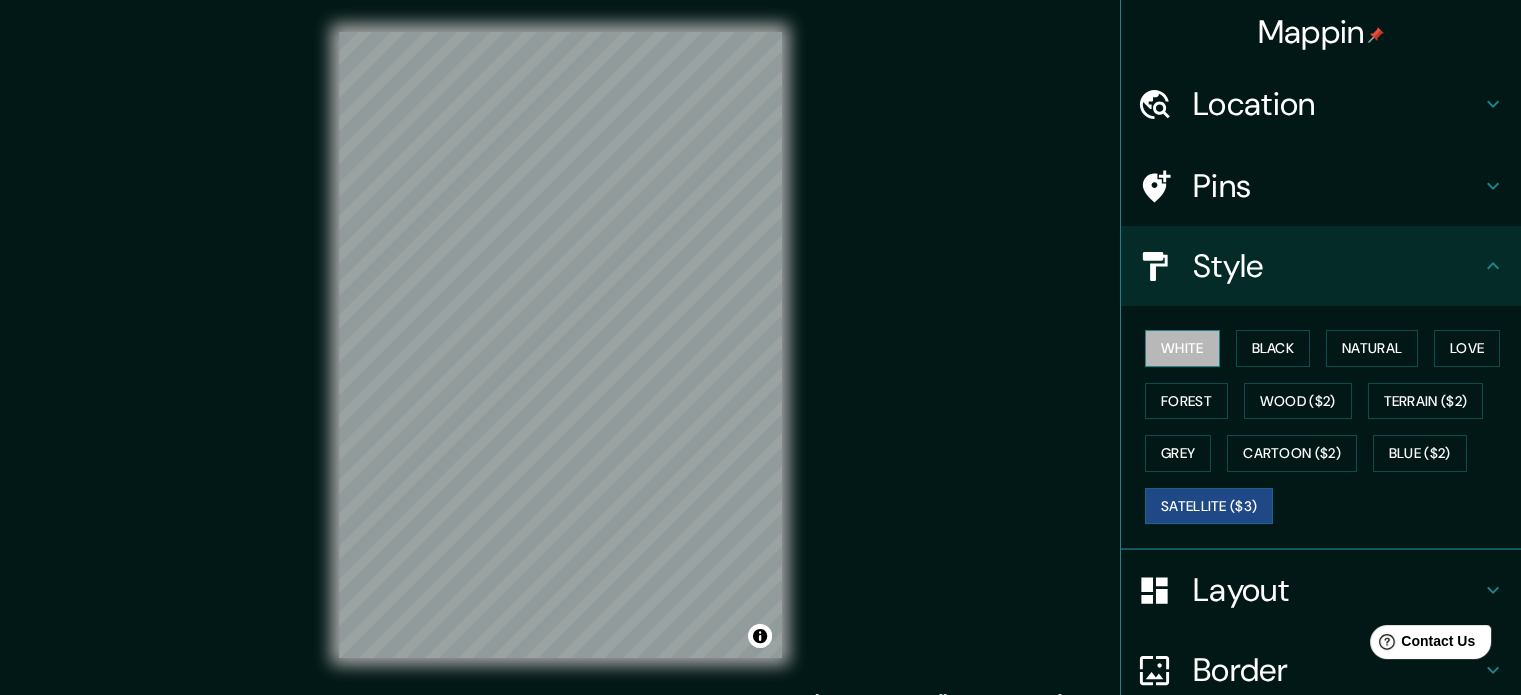 click on "White" at bounding box center (1182, 348) 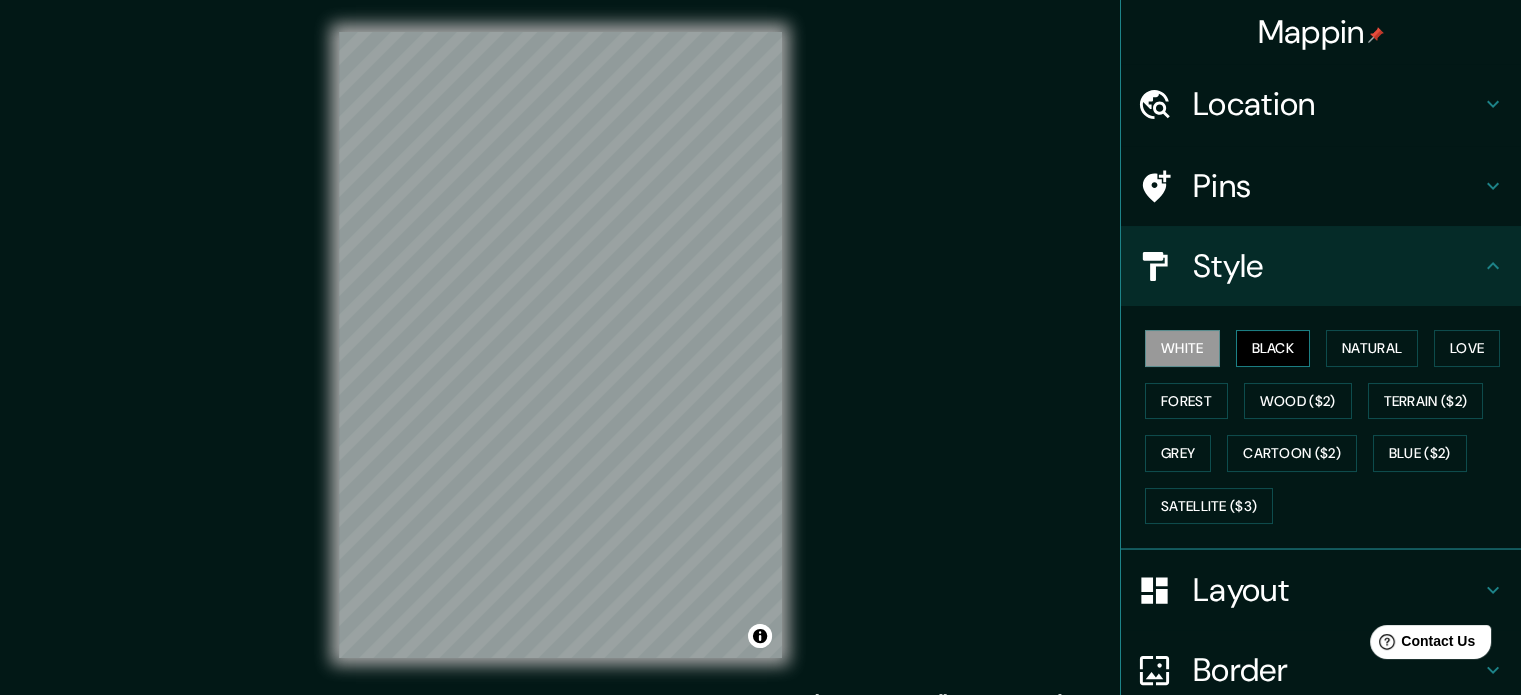click on "Black" at bounding box center [1273, 348] 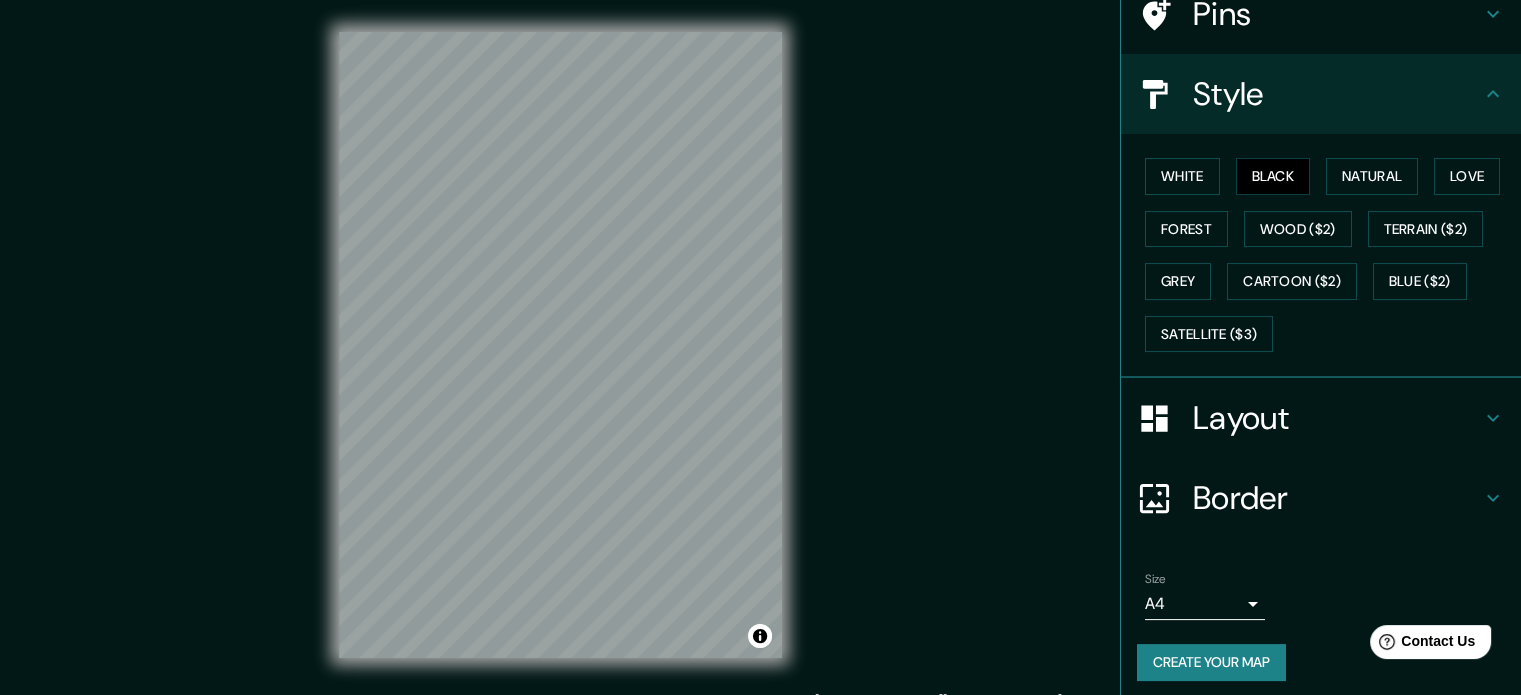 scroll, scrollTop: 178, scrollLeft: 0, axis: vertical 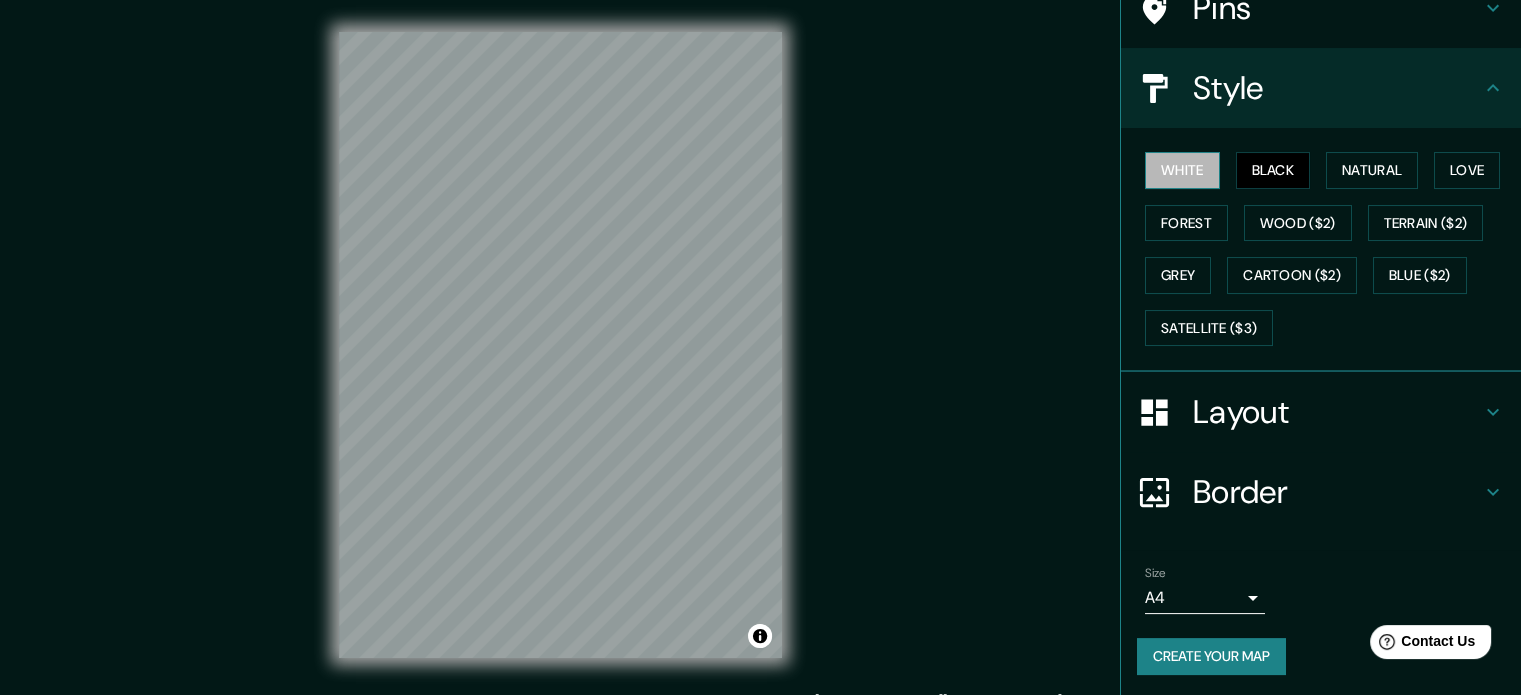 click on "White" at bounding box center (1182, 170) 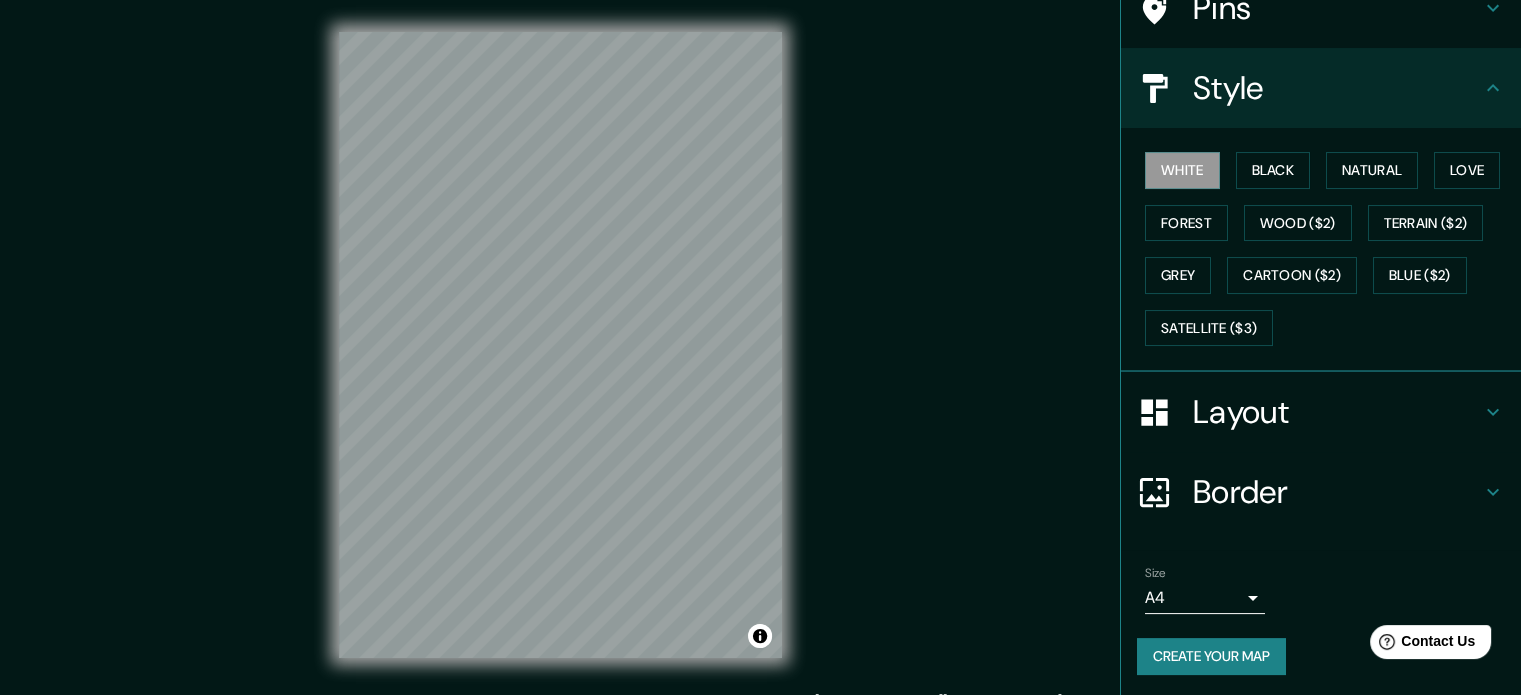click on "Mappin Location [GEOGRAPHIC_DATA], [GEOGRAPHIC_DATA] Pins Style White Black Natural Love Forest Wood ($2) Terrain ($2) Grey Cartoon ($2) Blue ($2) Satellite ($3) Layout Border Choose a border.  Hint : you can make layers of the frame opaque to create some cool effects. None Simple Transparent Fancy Size A4 single Create your map © Mapbox   © OpenStreetMap   Improve this map Any problems, suggestions, or concerns please email    [EMAIL_ADDRESS][DOMAIN_NAME] . . ." at bounding box center [760, 347] 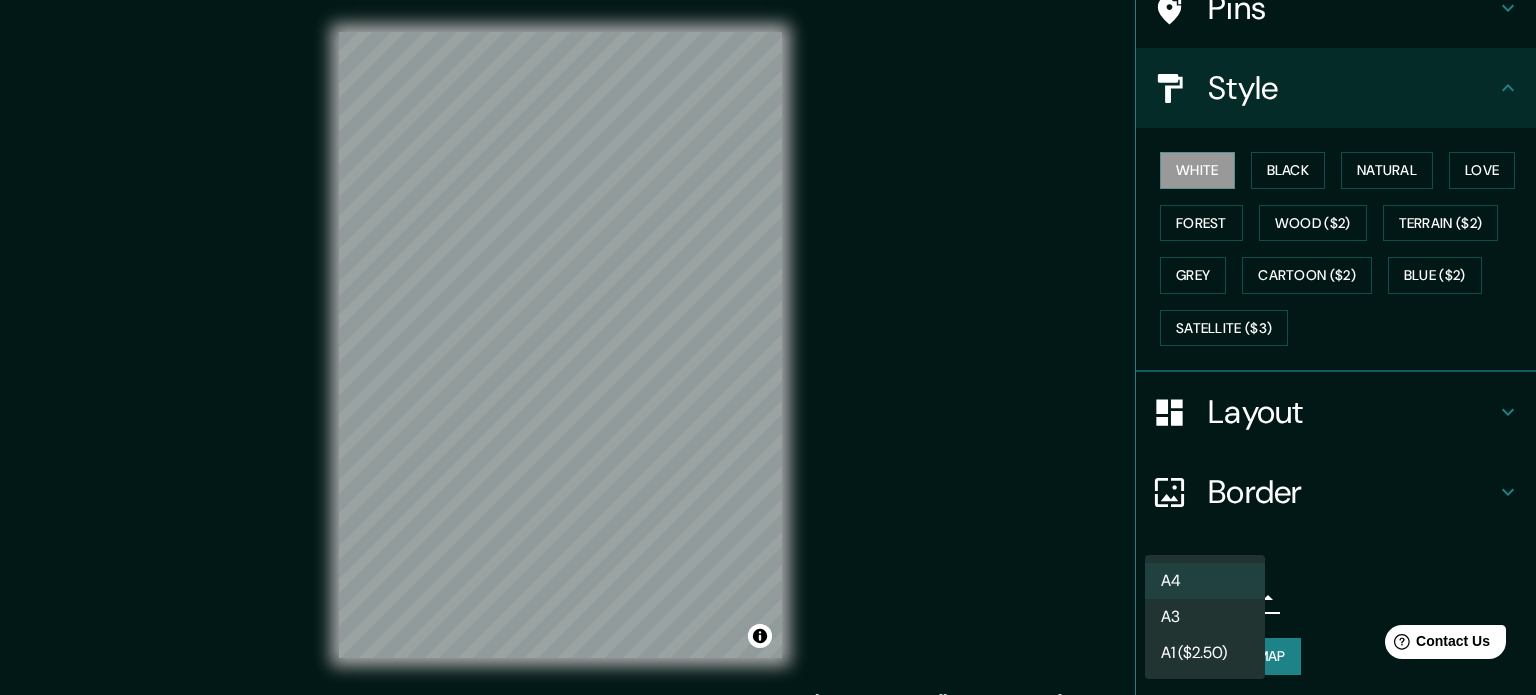 click on "A3" at bounding box center (1205, 617) 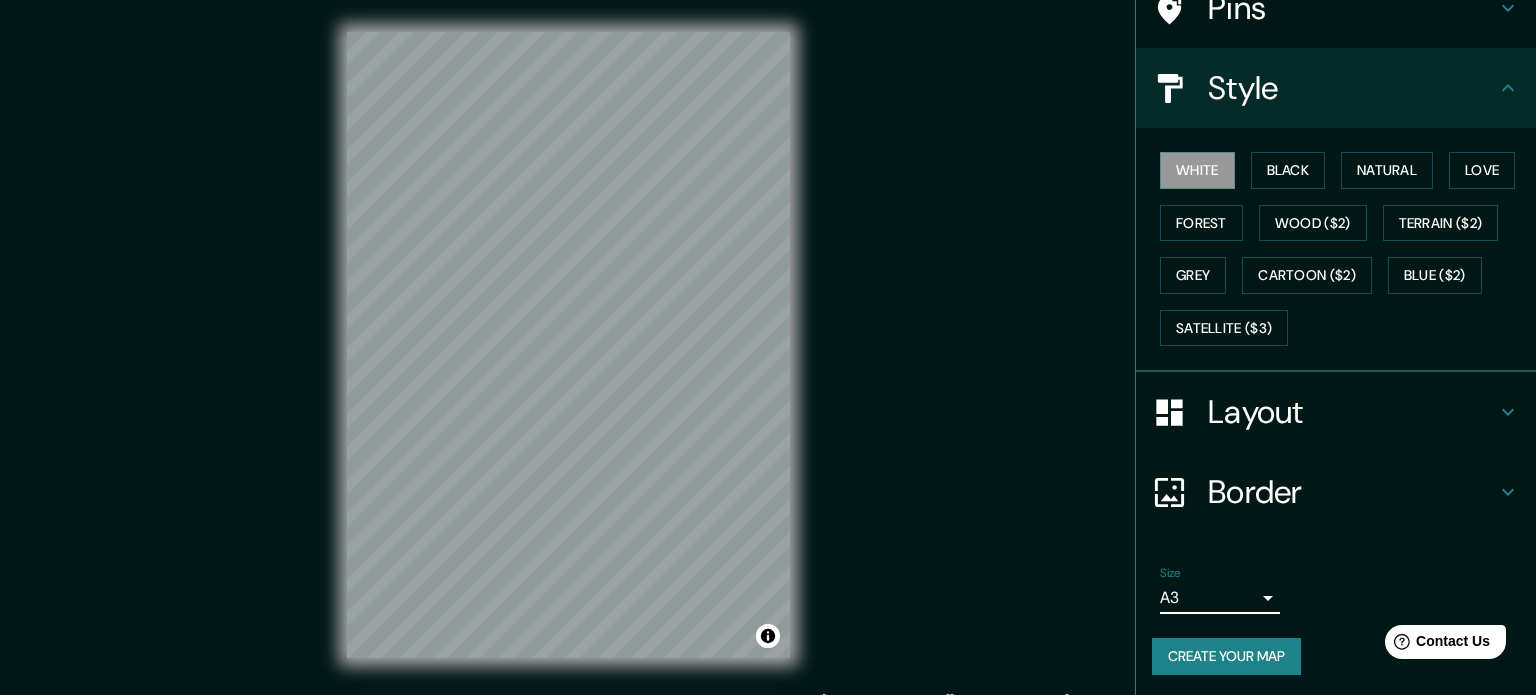 click on "Mappin Location [GEOGRAPHIC_DATA], [GEOGRAPHIC_DATA] Pins Style White Black Natural Love Forest Wood ($2) Terrain ($2) Grey Cartoon ($2) Blue ($2) Satellite ($3) Layout Border Choose a border.  Hint : you can make layers of the frame opaque to create some cool effects. None Simple Transparent Fancy Size A3 a4 Create your map © Mapbox   © OpenStreetMap   Improve this map Any problems, suggestions, or concerns please email    [EMAIL_ADDRESS][DOMAIN_NAME] . . ." at bounding box center (768, 347) 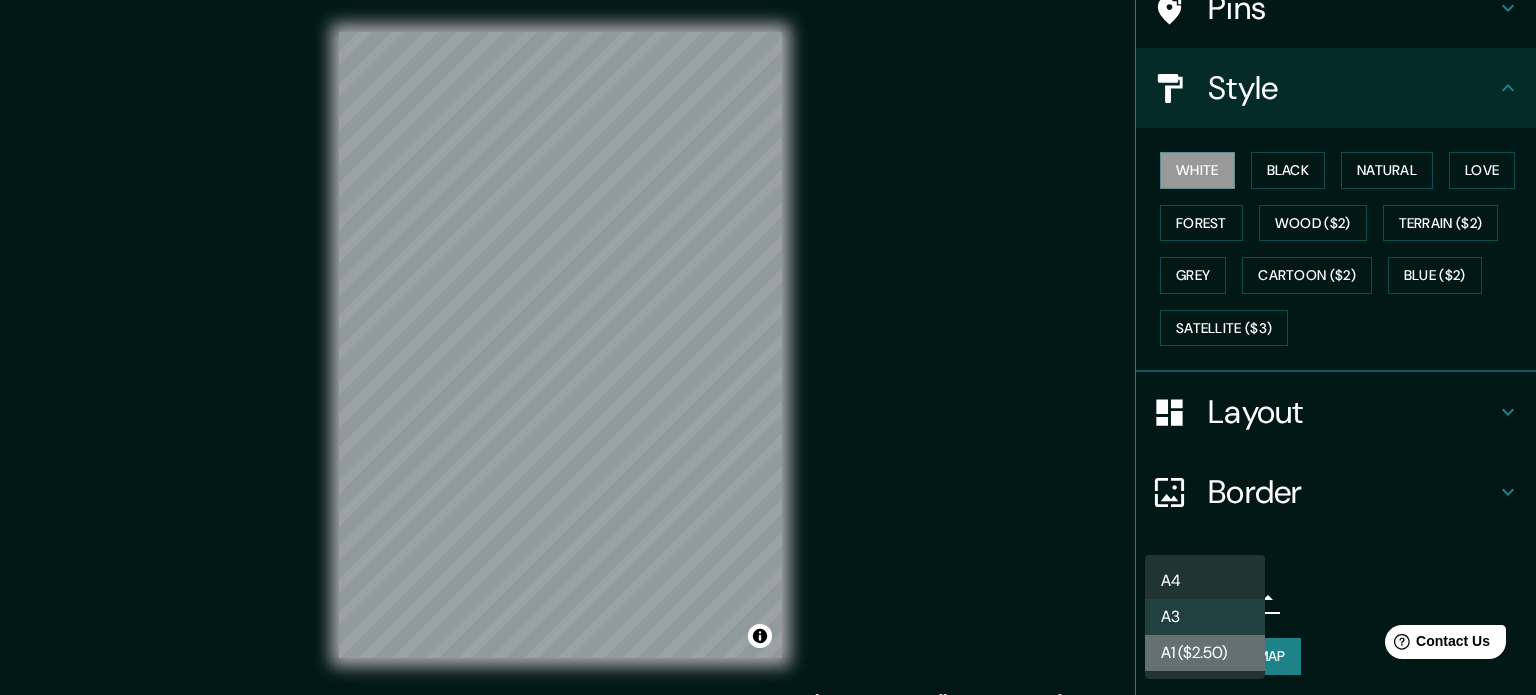 click on "A1 ($2.50)" at bounding box center [1205, 653] 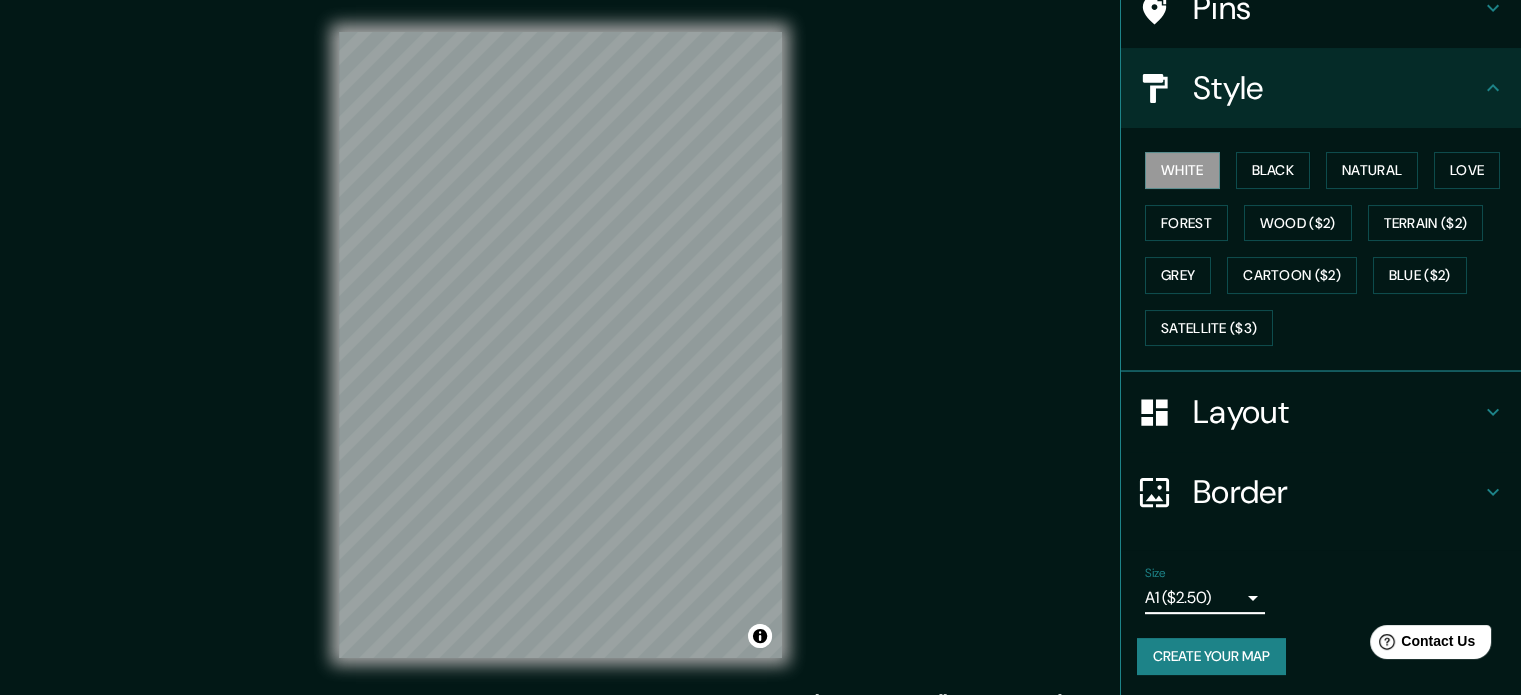 click on "Mappin Location [GEOGRAPHIC_DATA], [GEOGRAPHIC_DATA] Pins Style White Black Natural Love Forest Wood ($2) Terrain ($2) Grey Cartoon ($2) Blue ($2) Satellite ($3) Layout Border Choose a border.  Hint : you can make layers of the frame opaque to create some cool effects. None Simple Transparent Fancy Size A1 ($2.50) a3 Create your map © Mapbox   © OpenStreetMap   Improve this map Any problems, suggestions, or concerns please email    [EMAIL_ADDRESS][DOMAIN_NAME] . . ." at bounding box center (760, 347) 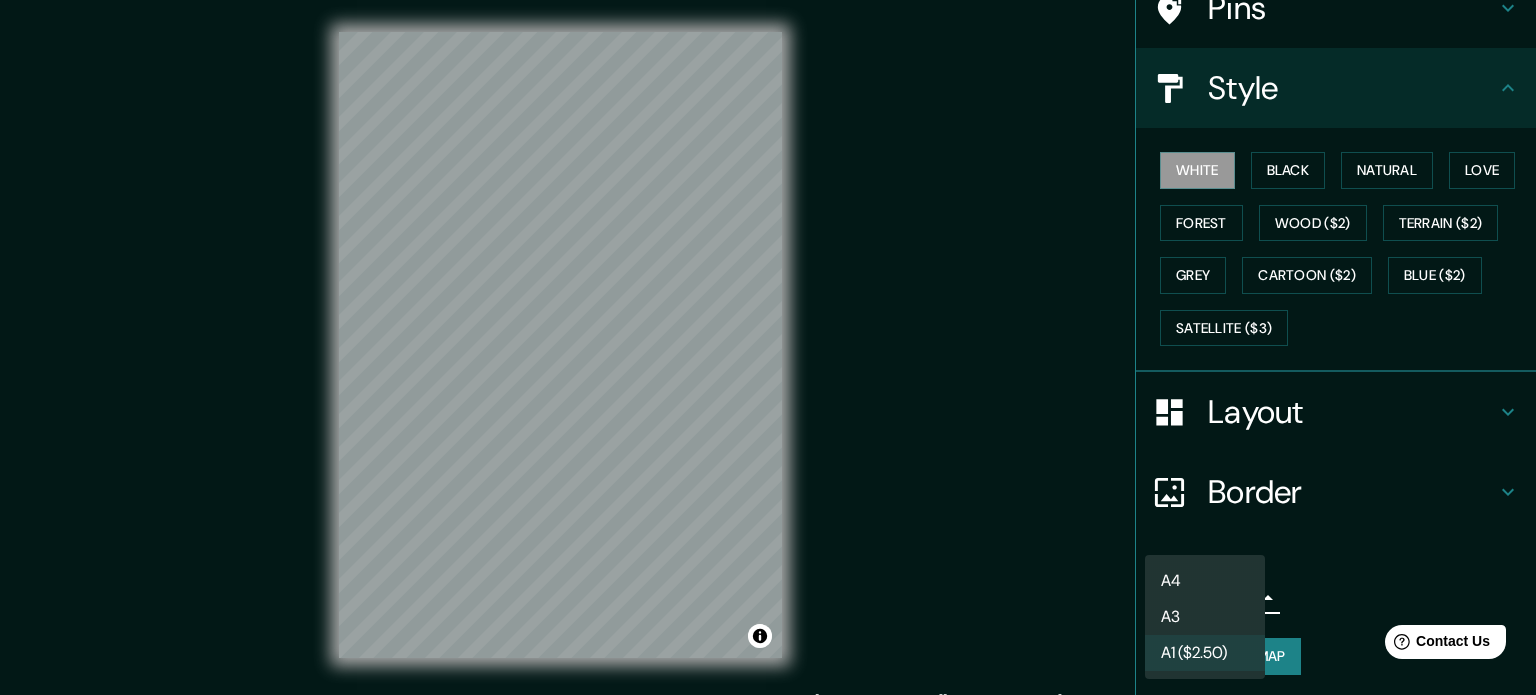 click on "A3" at bounding box center (1205, 617) 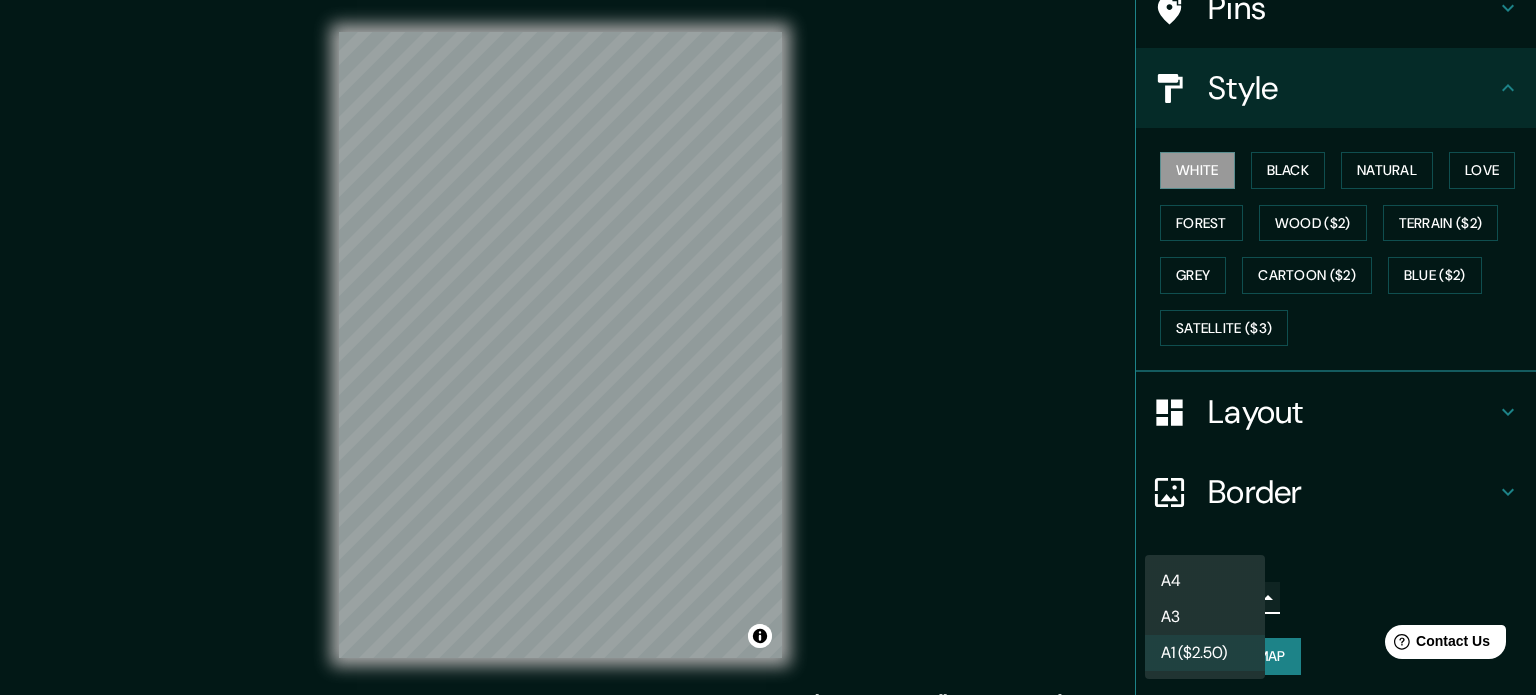 type on "a4" 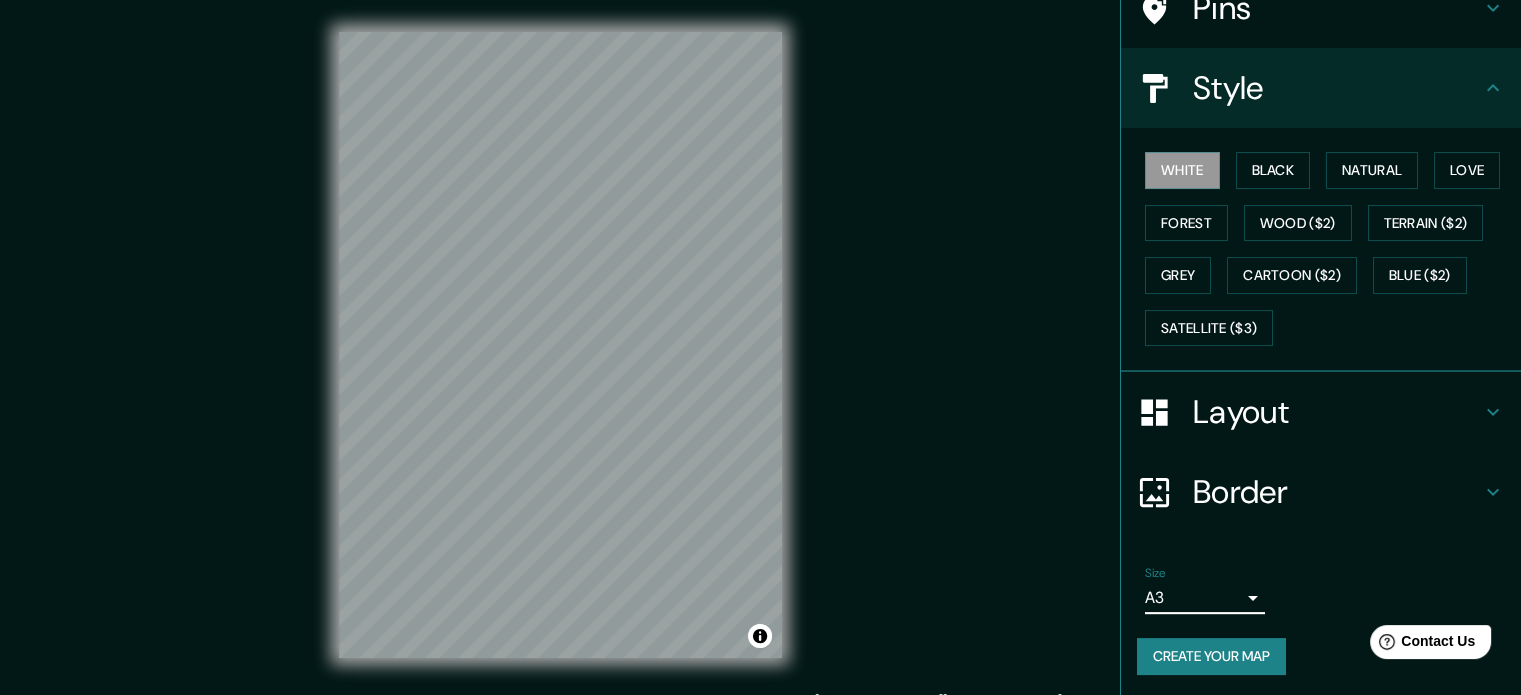 click on "Create your map" at bounding box center (1211, 656) 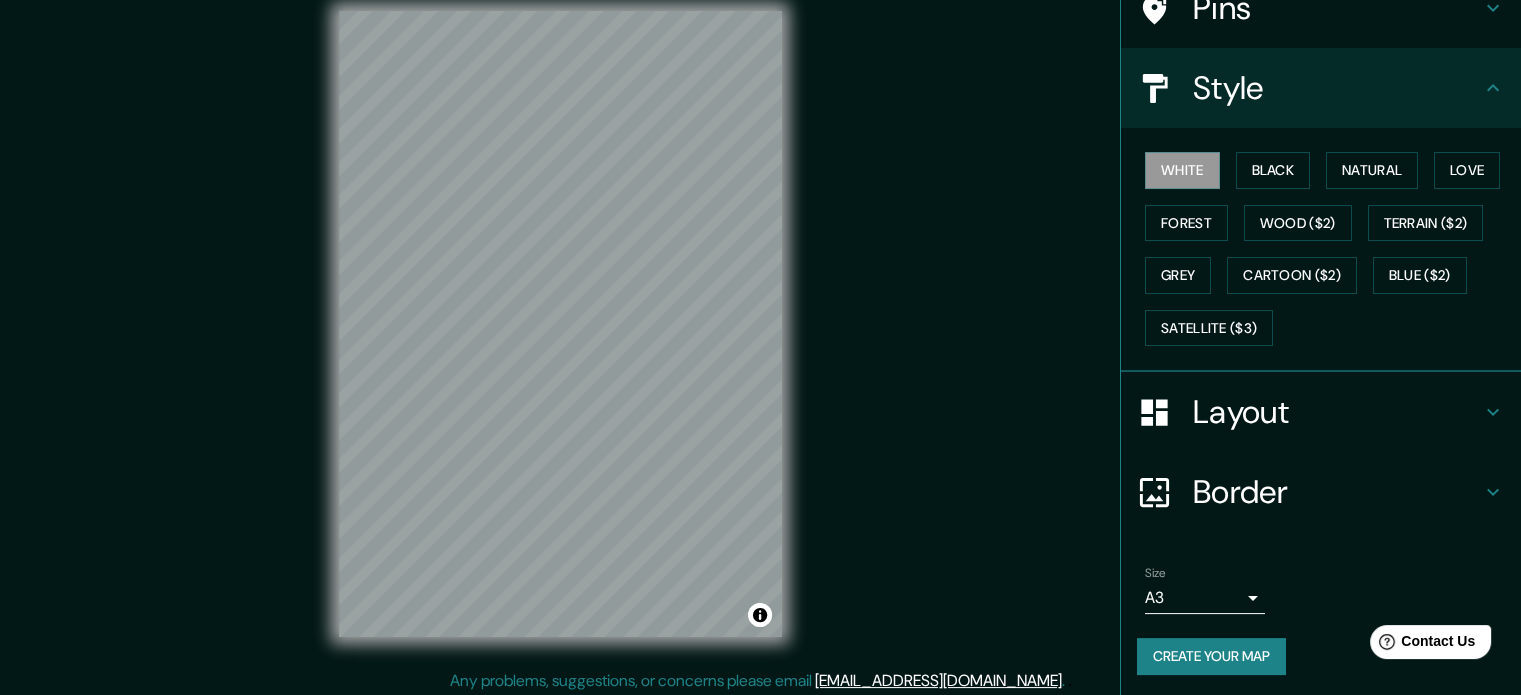 scroll, scrollTop: 26, scrollLeft: 0, axis: vertical 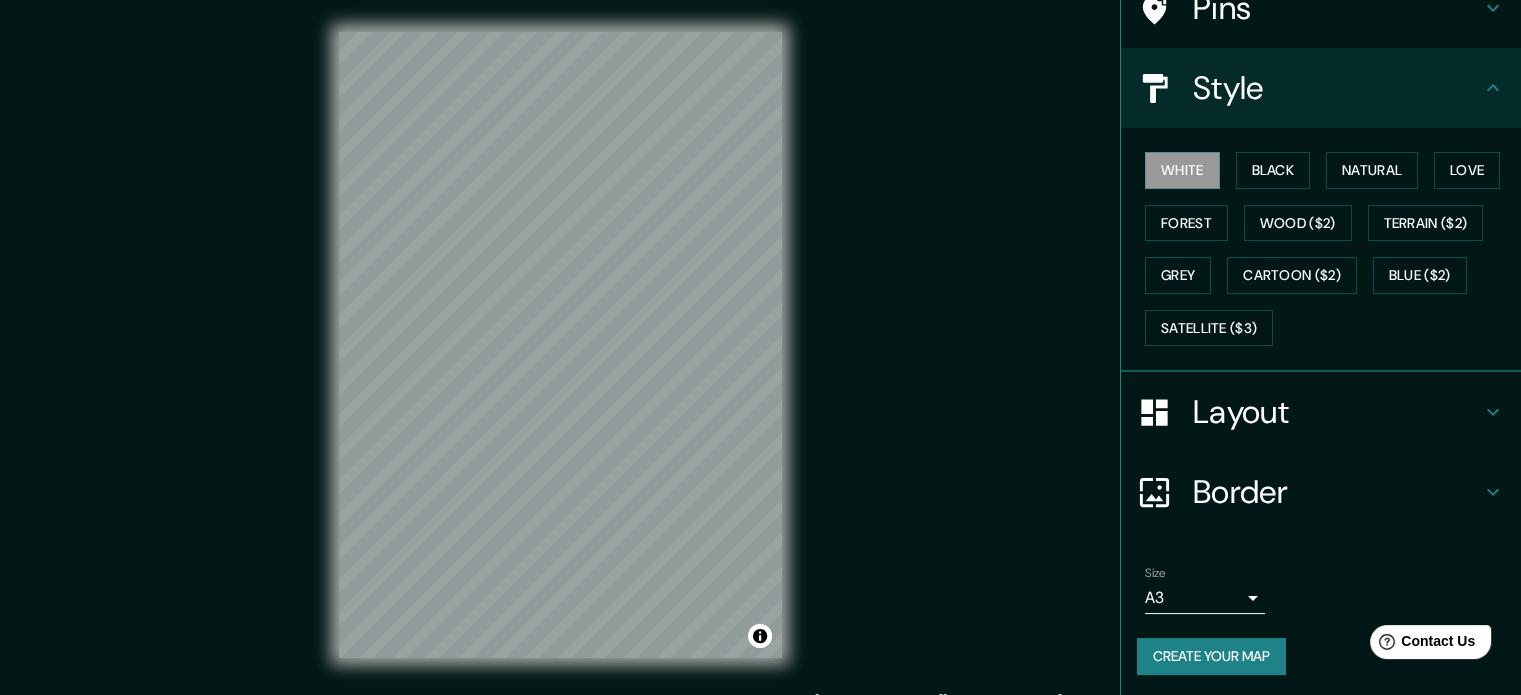 click on "Layout" at bounding box center [1337, 412] 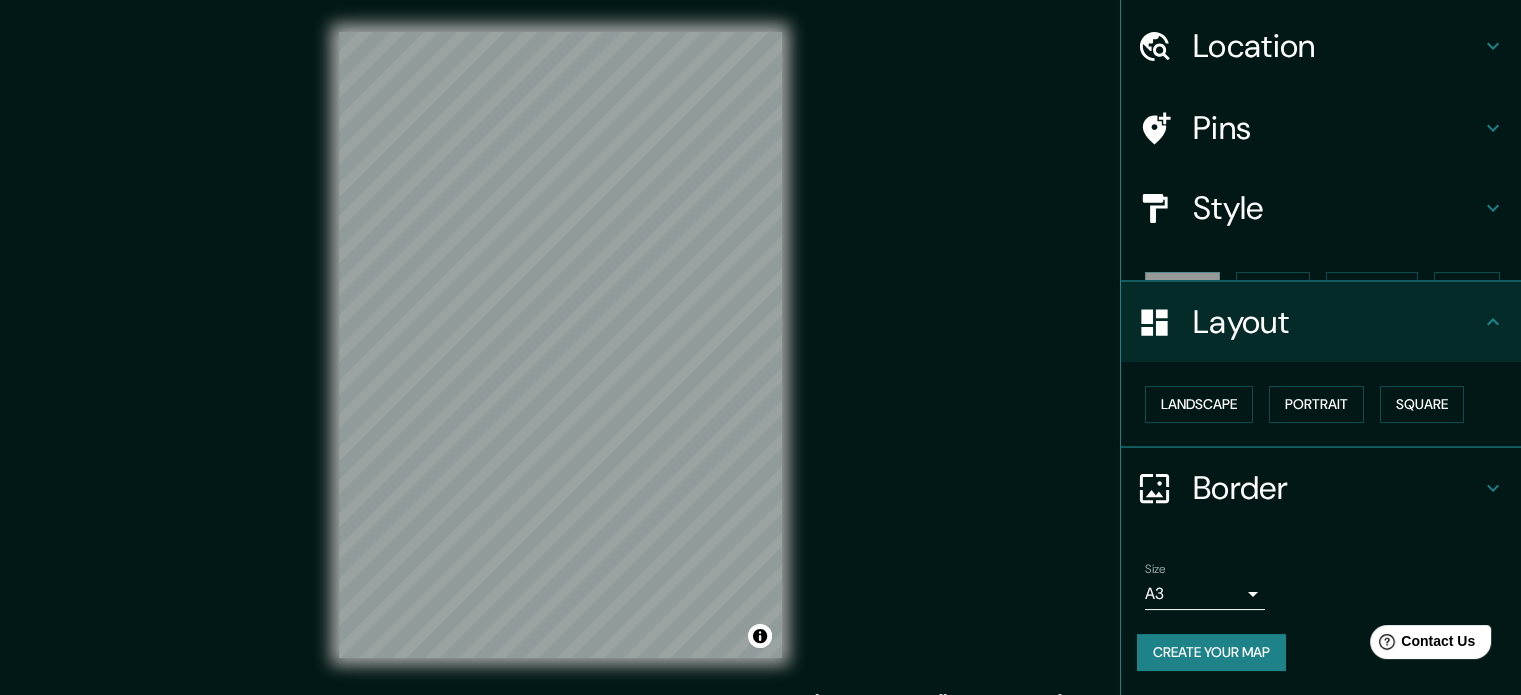 scroll, scrollTop: 22, scrollLeft: 0, axis: vertical 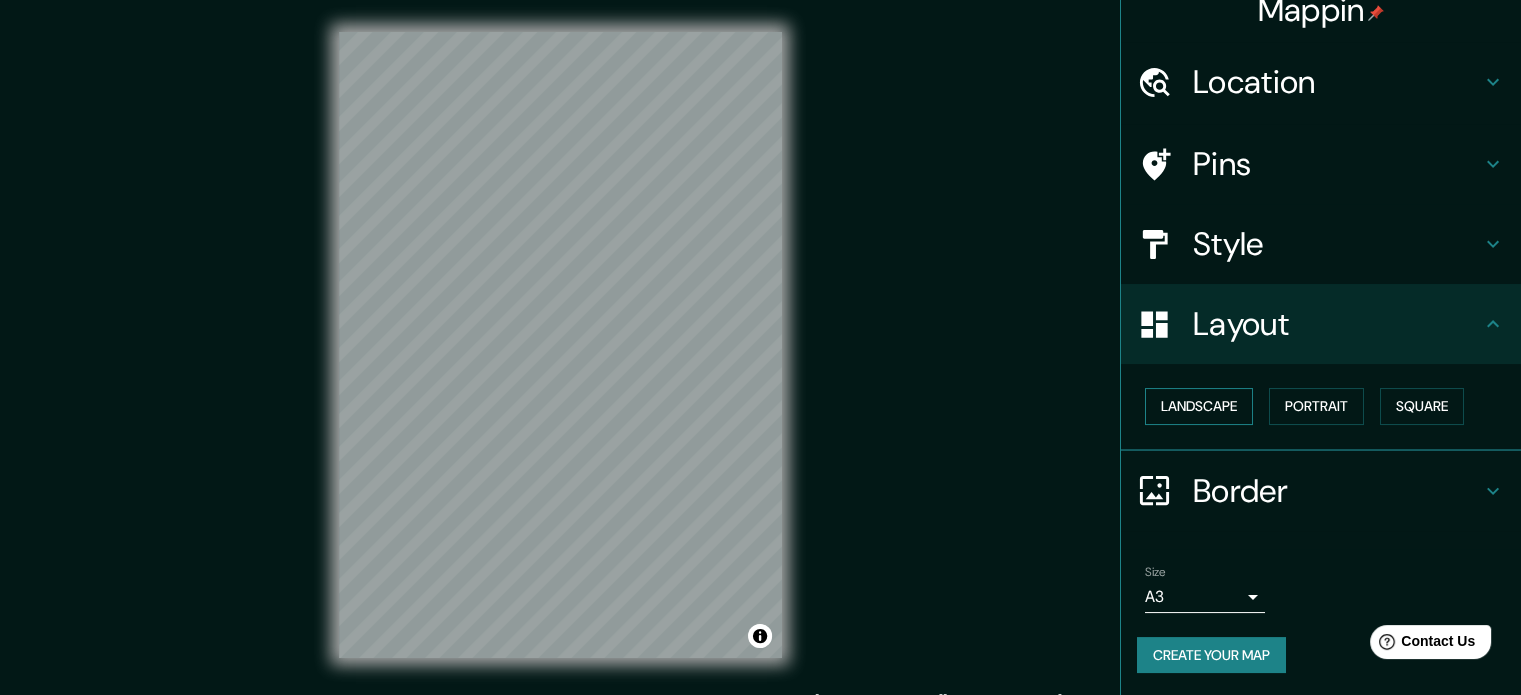 click on "Landscape" at bounding box center (1199, 406) 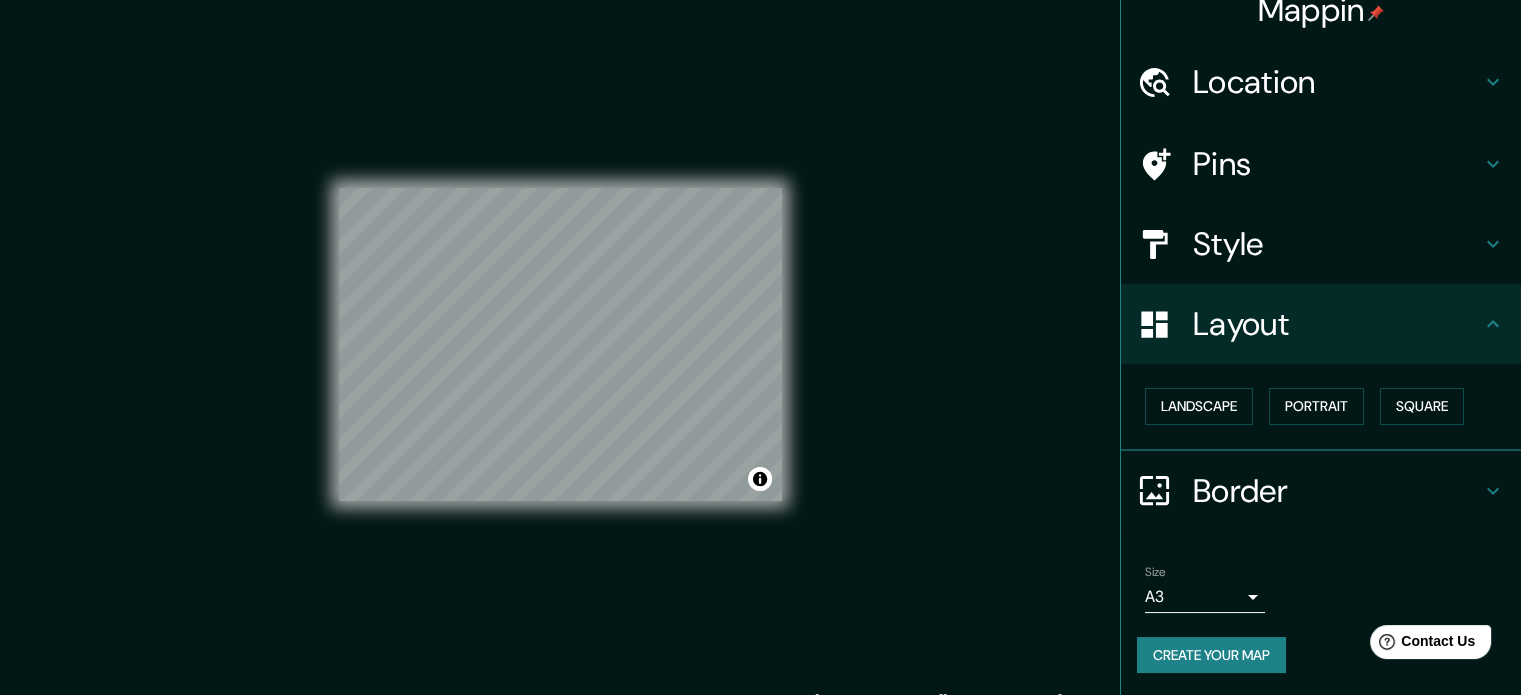 click on "Style" at bounding box center (1337, 244) 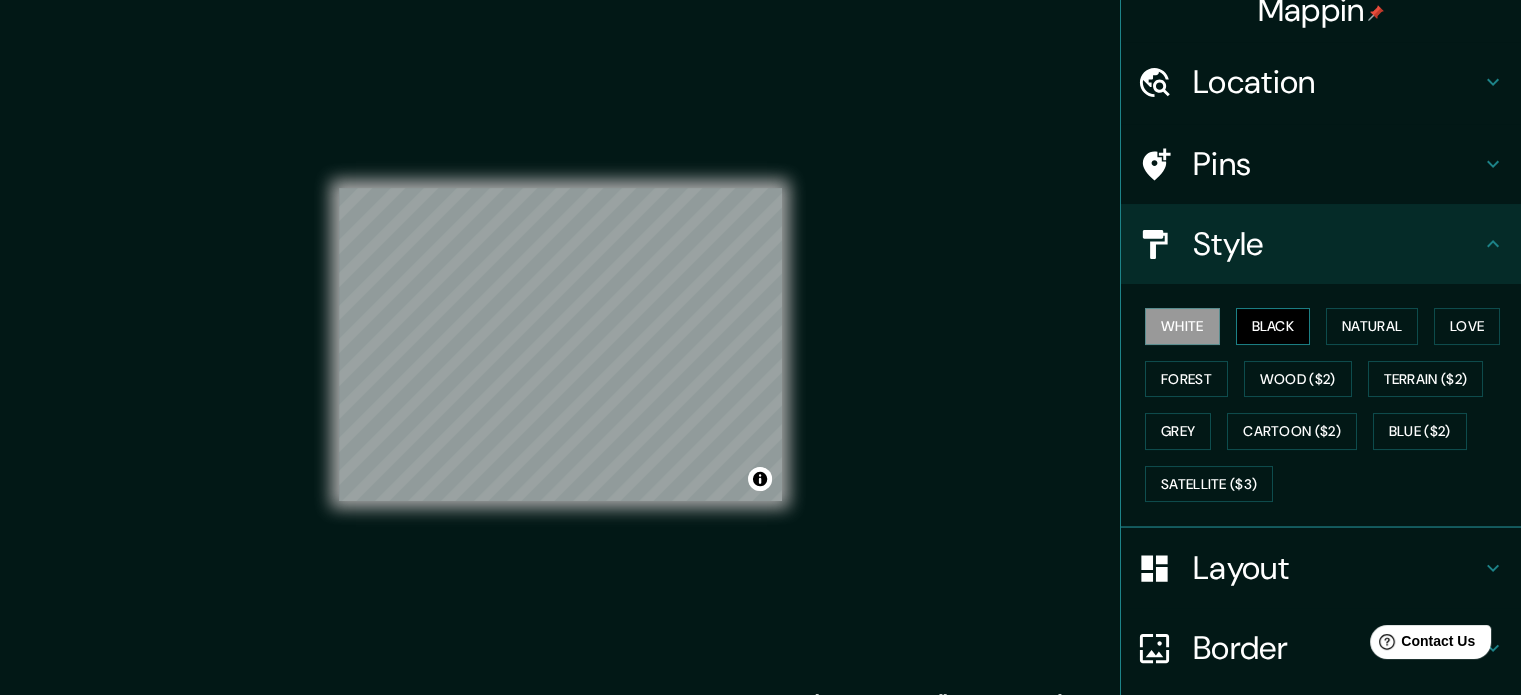 click on "Black" at bounding box center (1273, 326) 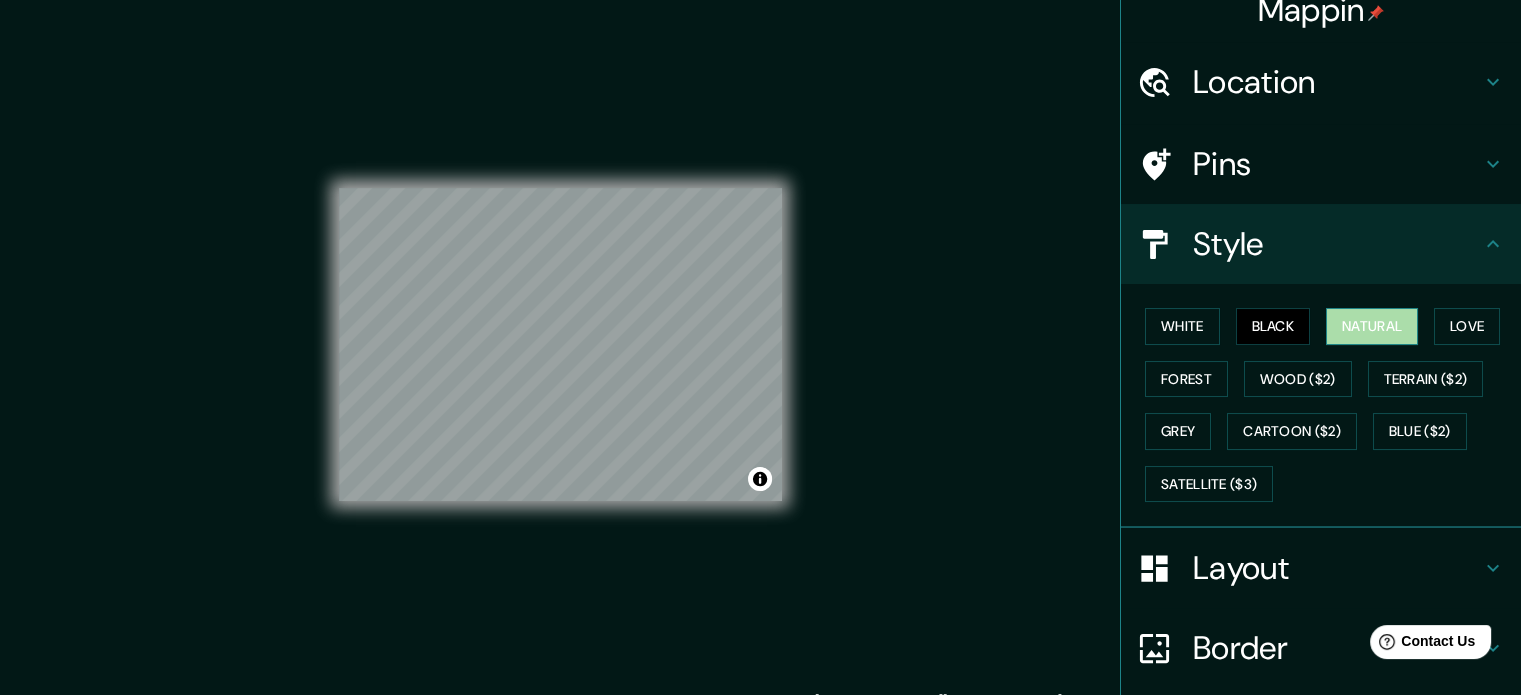 click on "Natural" at bounding box center (1372, 326) 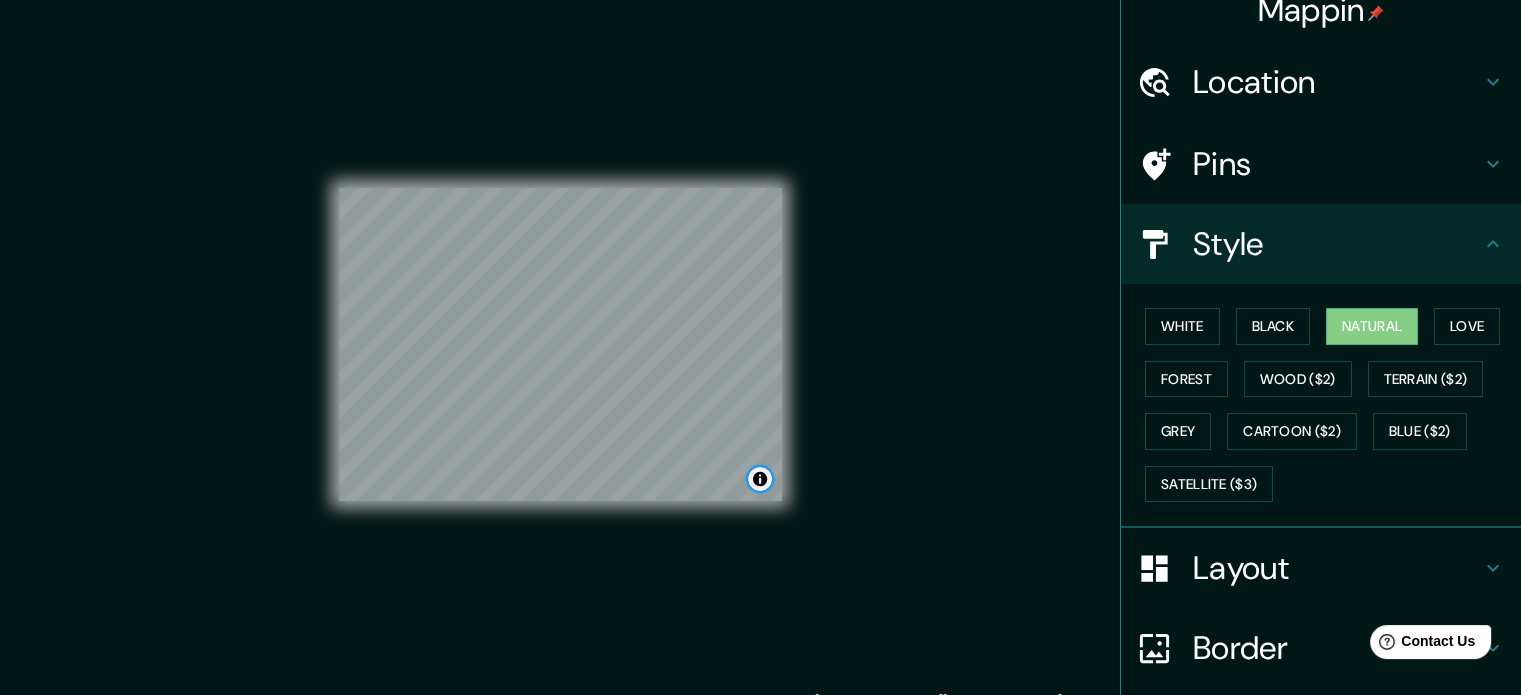 click at bounding box center [760, 479] 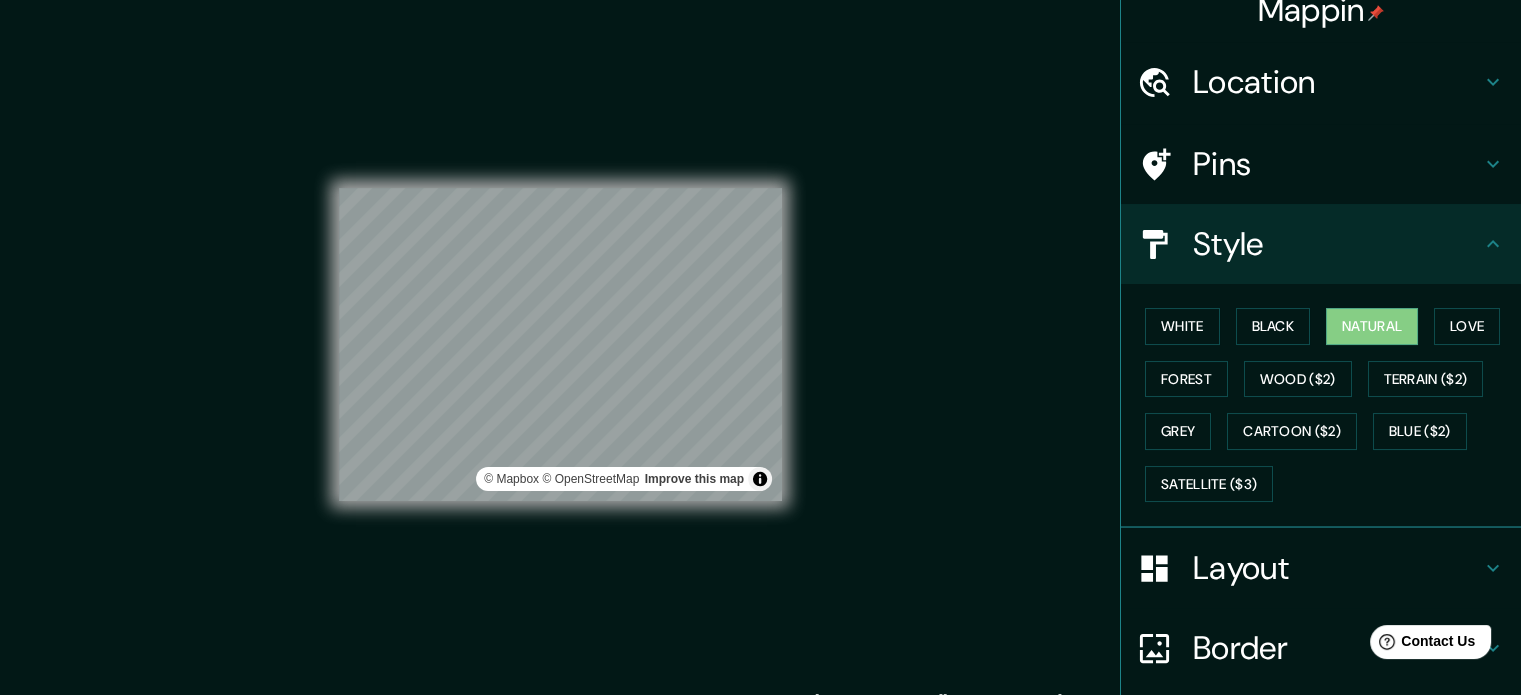 click on "Mappin Location [GEOGRAPHIC_DATA], [GEOGRAPHIC_DATA] Pins Style White Black Natural Love Forest Wood ($2) Terrain ($2) Grey Cartoon ($2) Blue ($2) Satellite ($3) Layout Border Choose a border.  Hint : you can make layers of the frame opaque to create some cool effects. None Simple Transparent Fancy Size A3 a4 Create your map © Mapbox   © OpenStreetMap   Improve this map Any problems, suggestions, or concerns please email    [EMAIL_ADDRESS][DOMAIN_NAME] . . ." at bounding box center [760, 361] 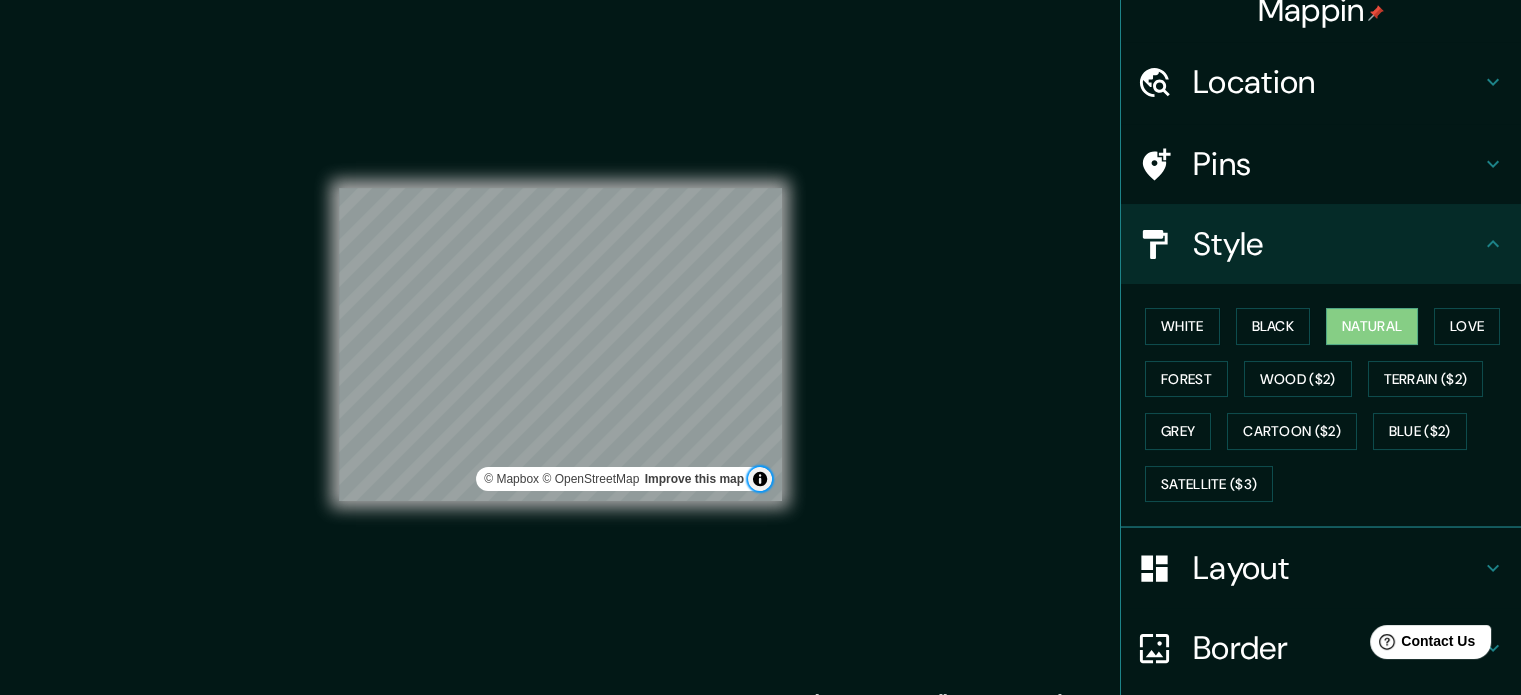 click at bounding box center [760, 479] 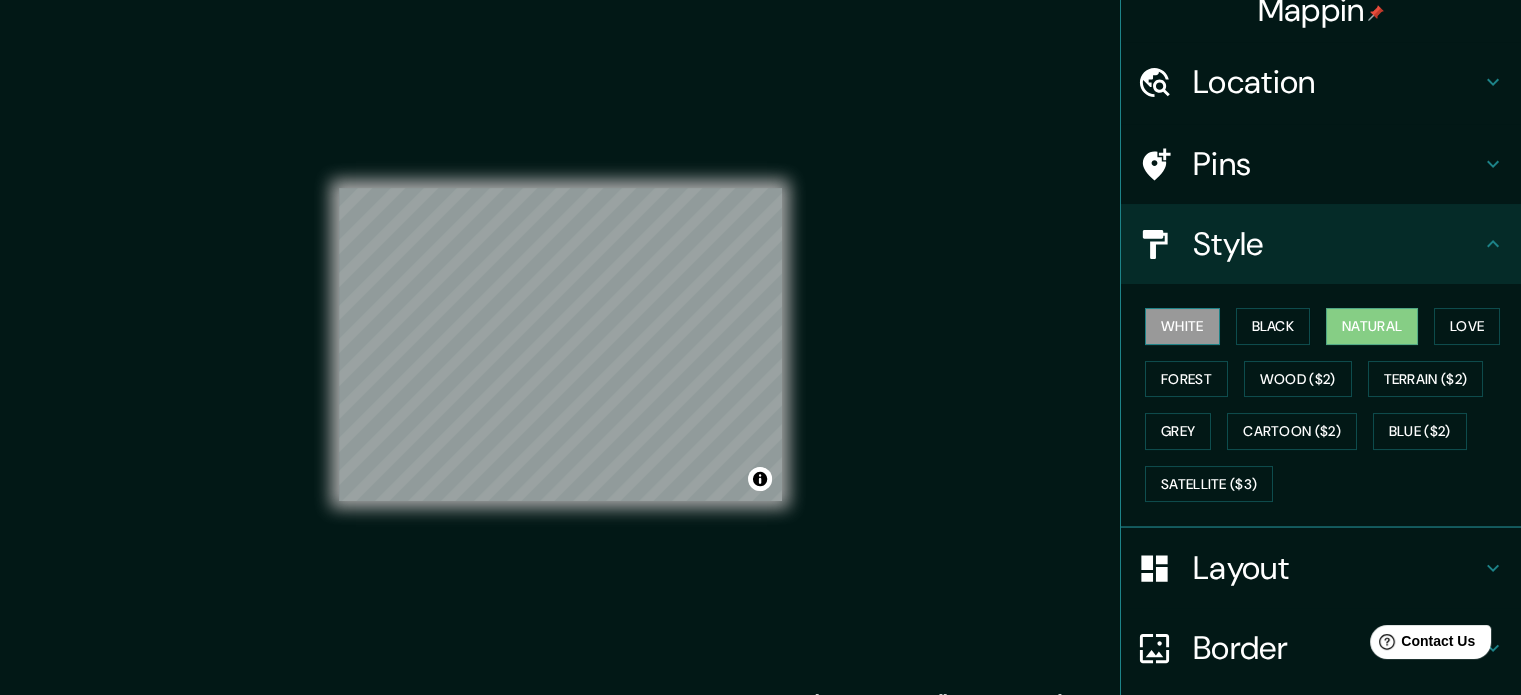 click on "White" at bounding box center [1182, 326] 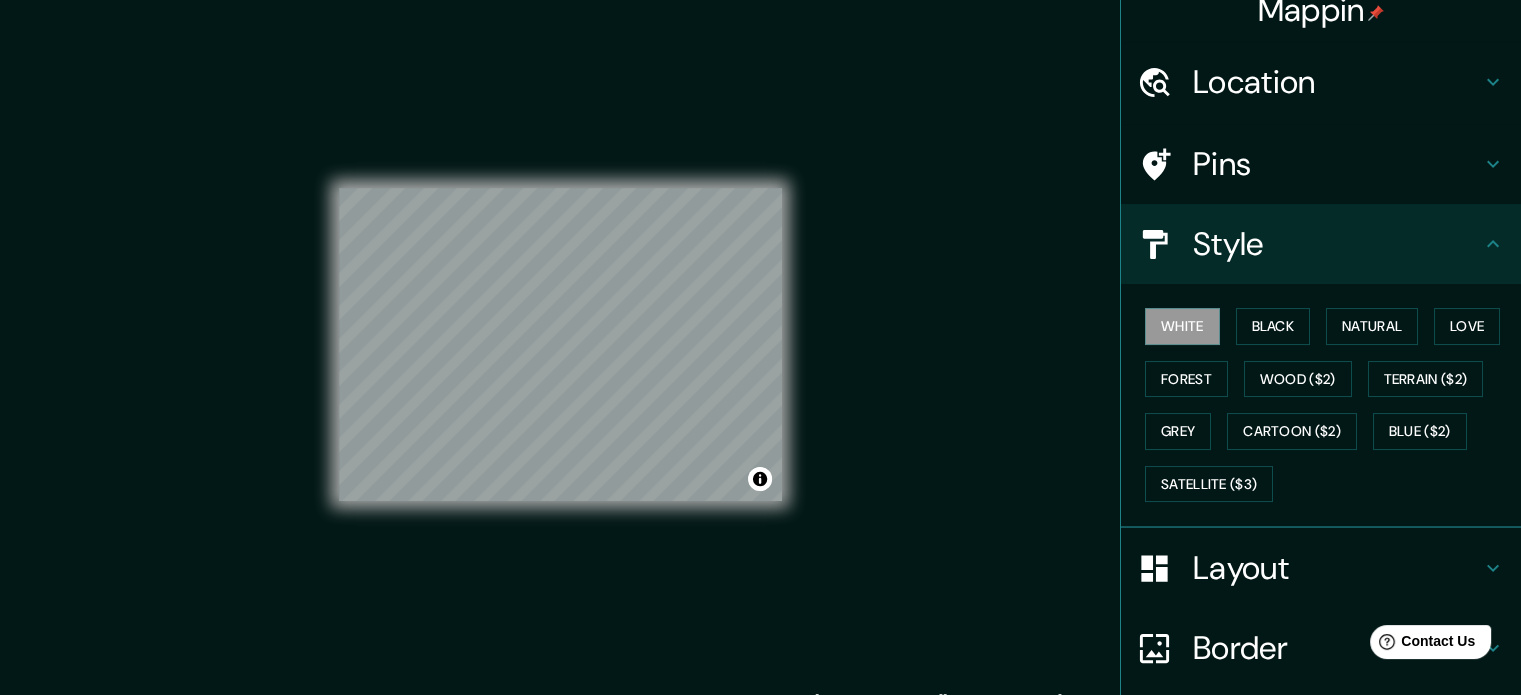 click on "Mappin Location [GEOGRAPHIC_DATA], [GEOGRAPHIC_DATA] Pins Style White Black Natural Love Forest Wood ($2) Terrain ($2) Grey Cartoon ($2) Blue ($2) Satellite ($3) Layout Border Choose a border.  Hint : you can make layers of the frame opaque to create some cool effects. None Simple Transparent Fancy Size A3 a4 Create your map © Mapbox   © OpenStreetMap   Improve this map Any problems, suggestions, or concerns please email    [EMAIL_ADDRESS][DOMAIN_NAME] . . ." at bounding box center (760, 361) 